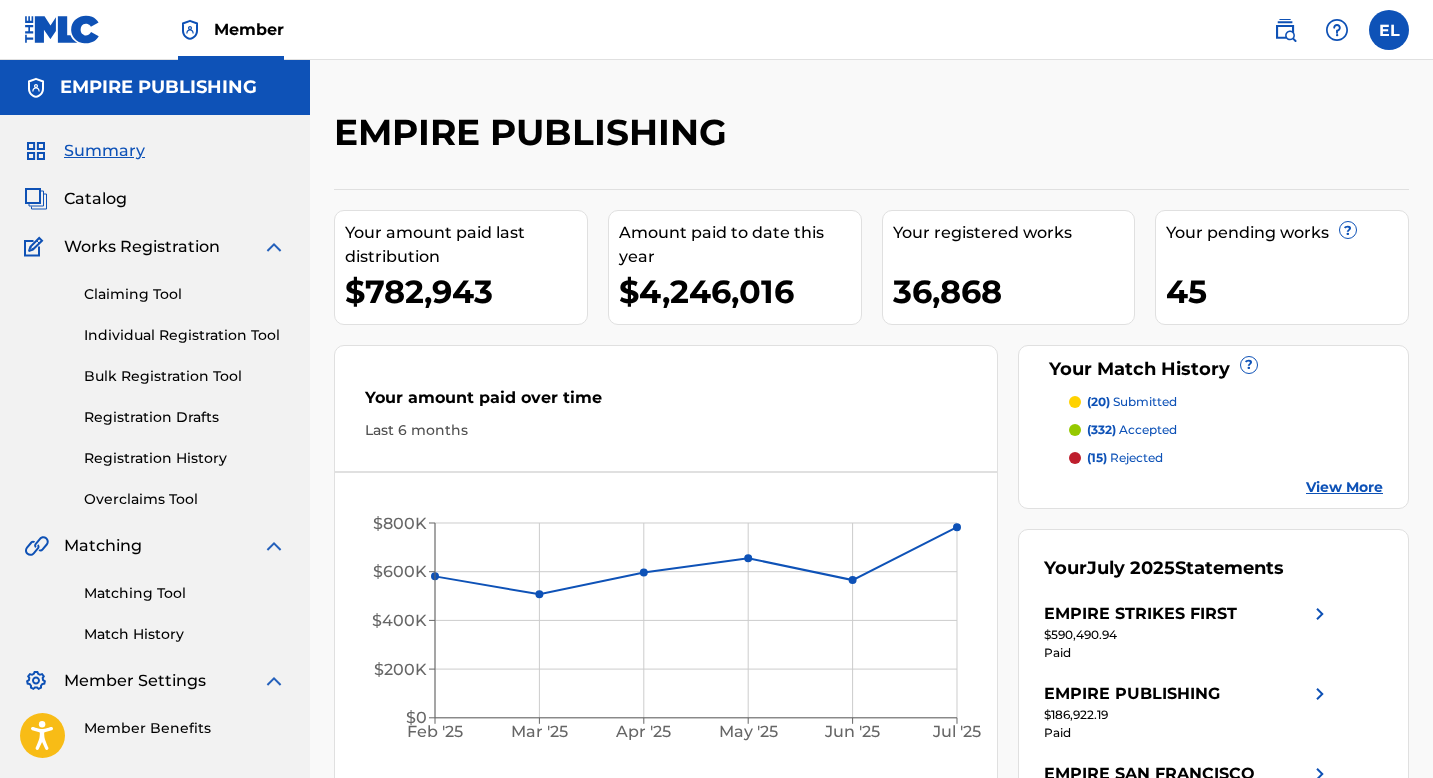 scroll, scrollTop: 0, scrollLeft: 0, axis: both 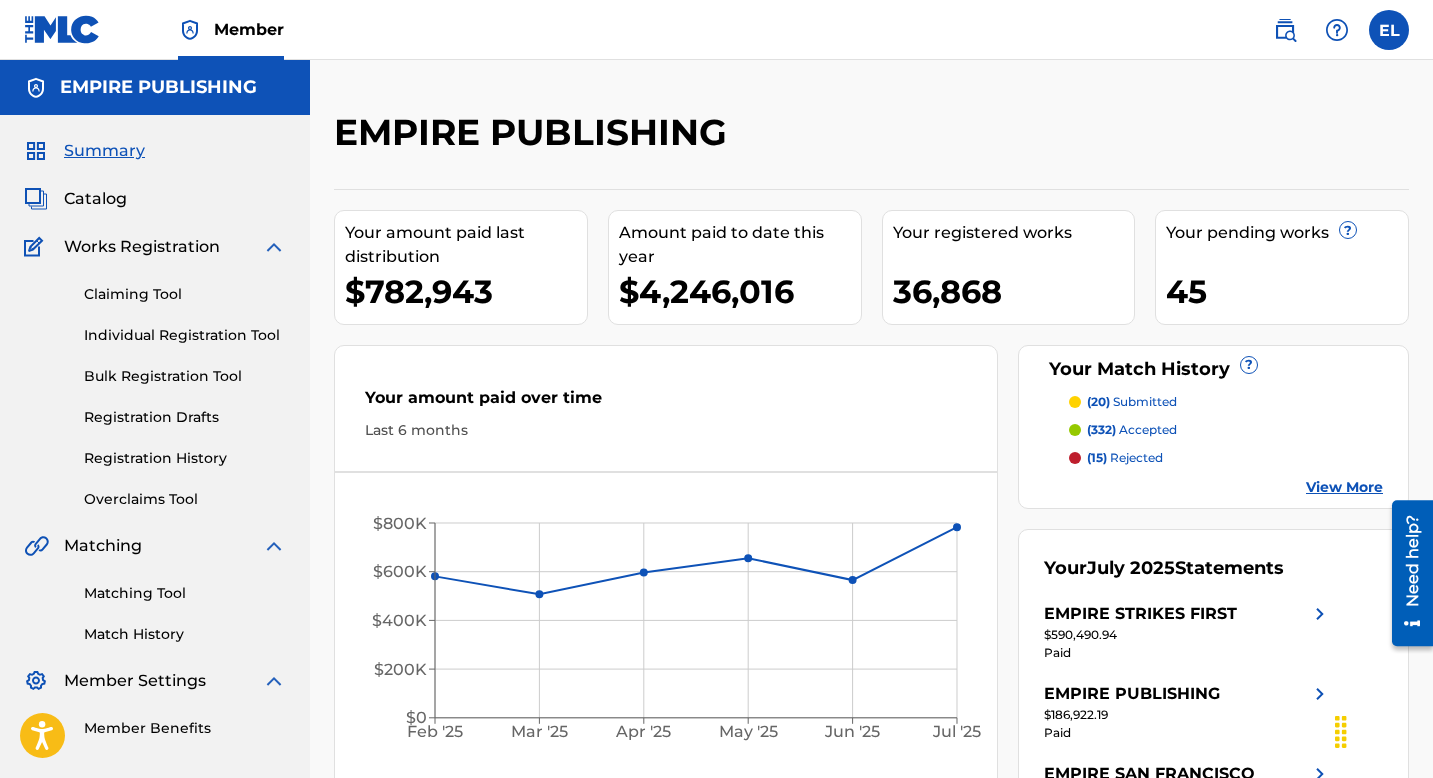 click on "Catalog" at bounding box center (155, 199) 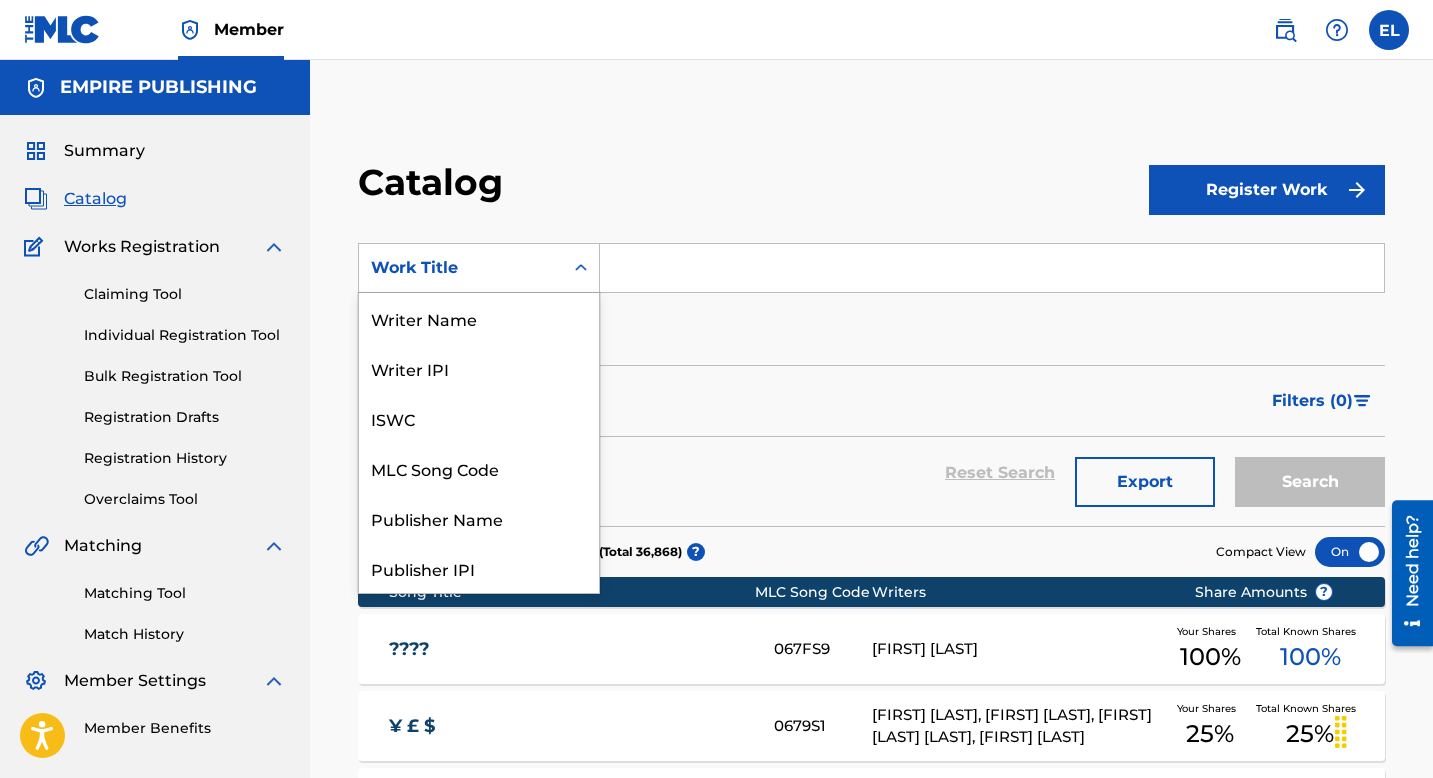 click at bounding box center [581, 268] 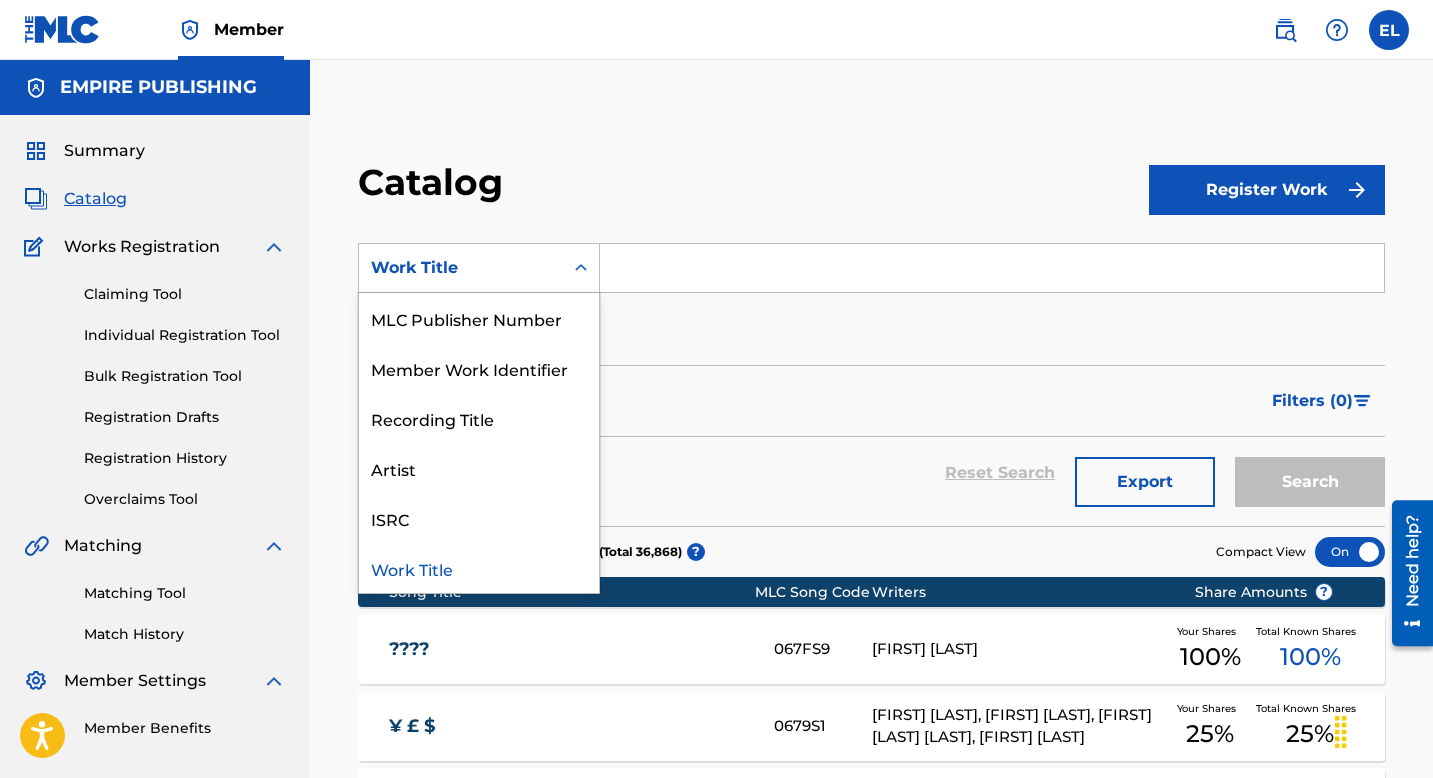 click at bounding box center [992, 268] 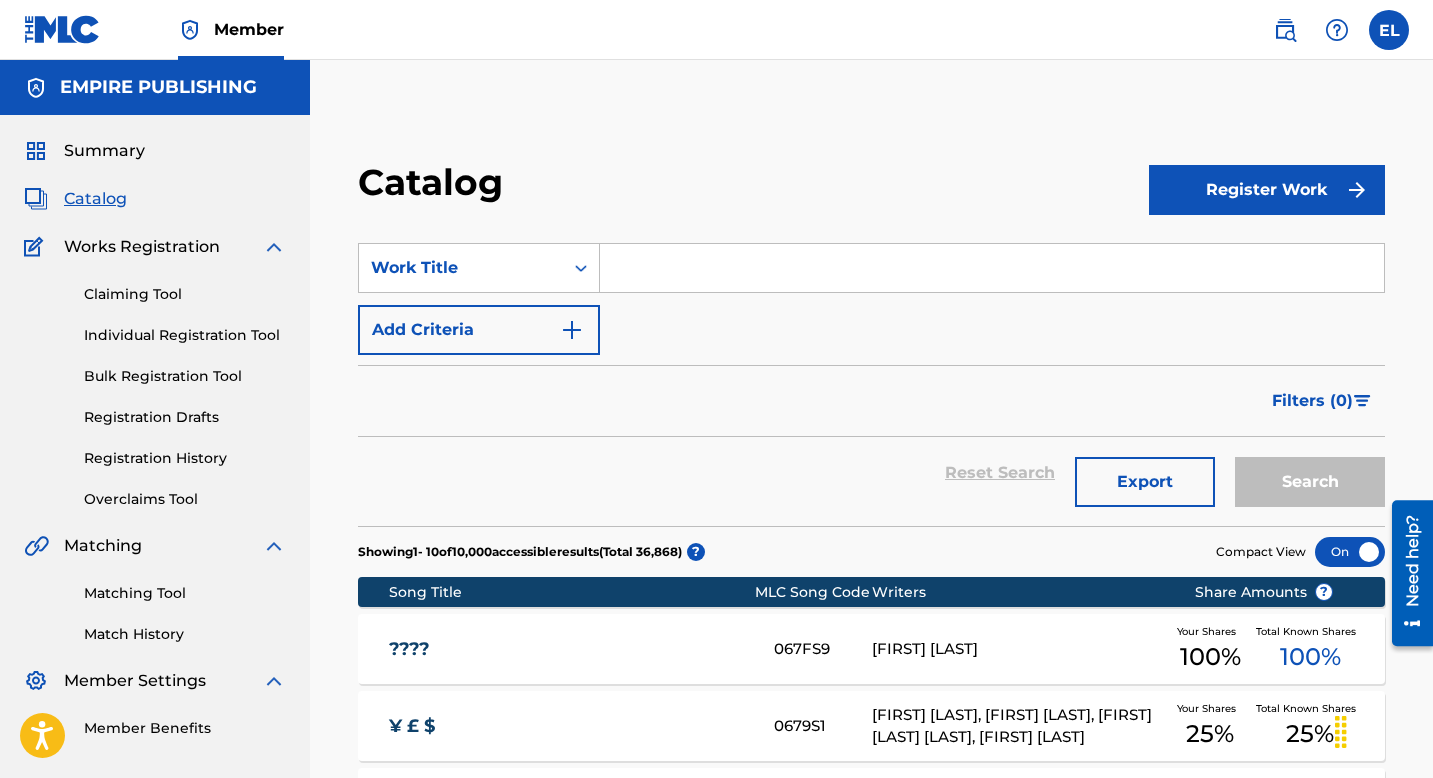 paste on "Kill Man" 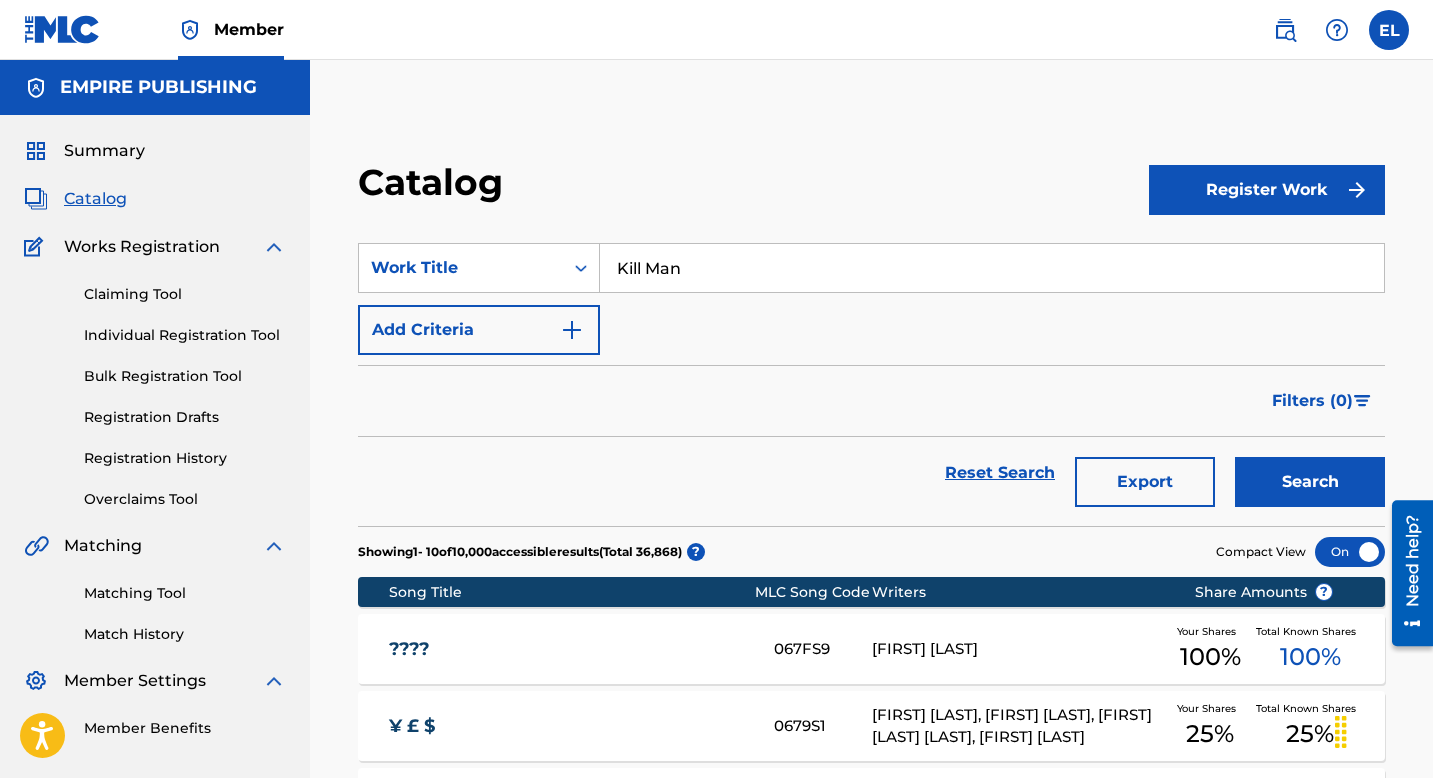 type on "Kill Man" 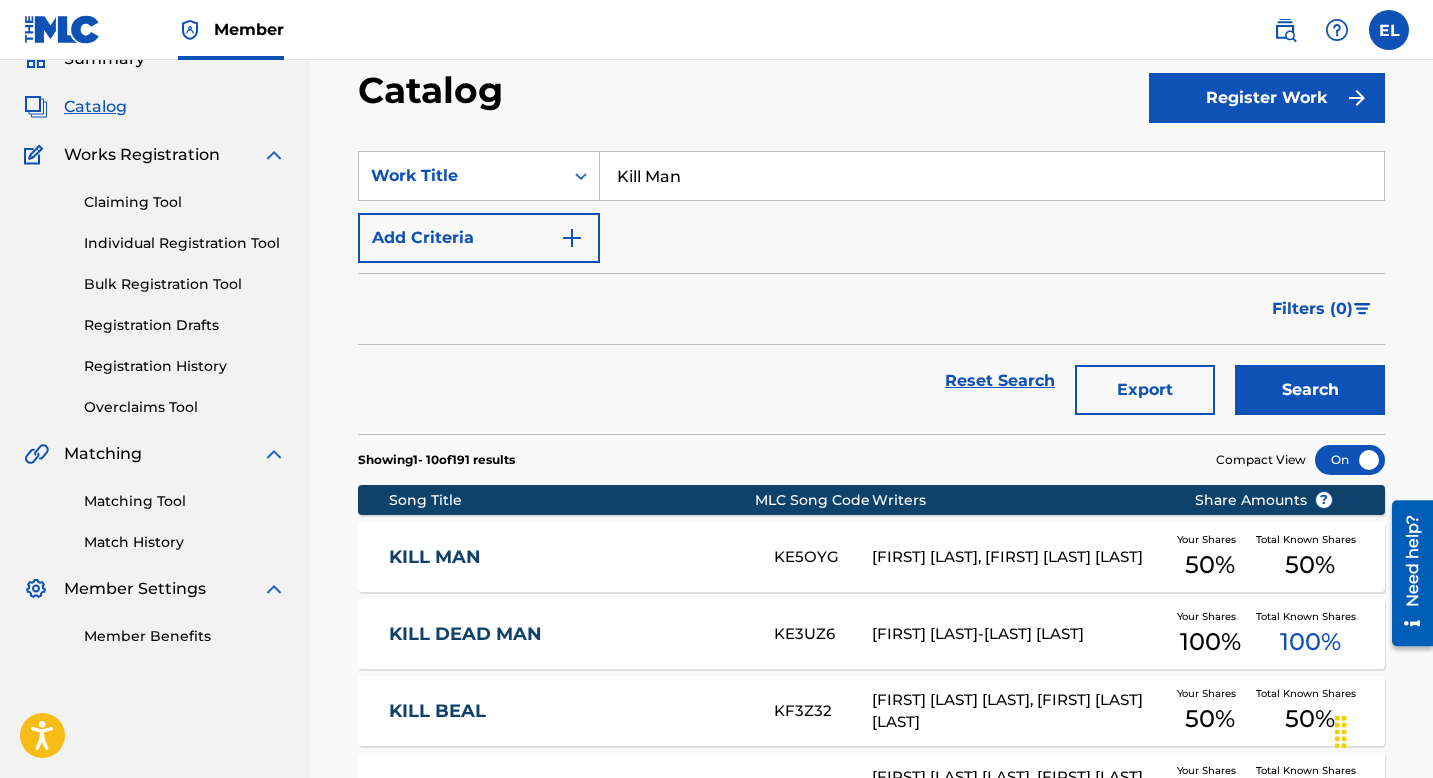 scroll, scrollTop: 94, scrollLeft: 0, axis: vertical 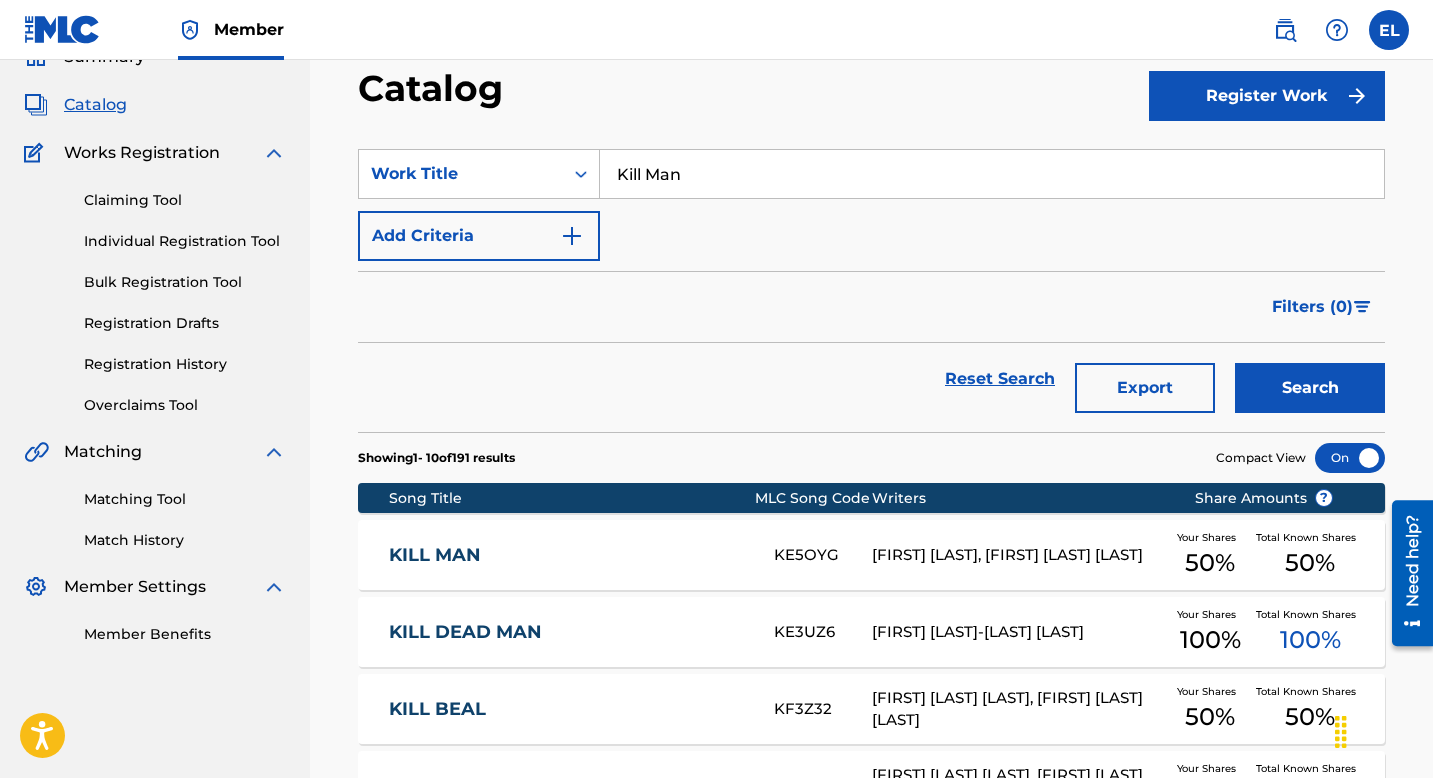 click on "KILL MAN" at bounding box center (568, 555) 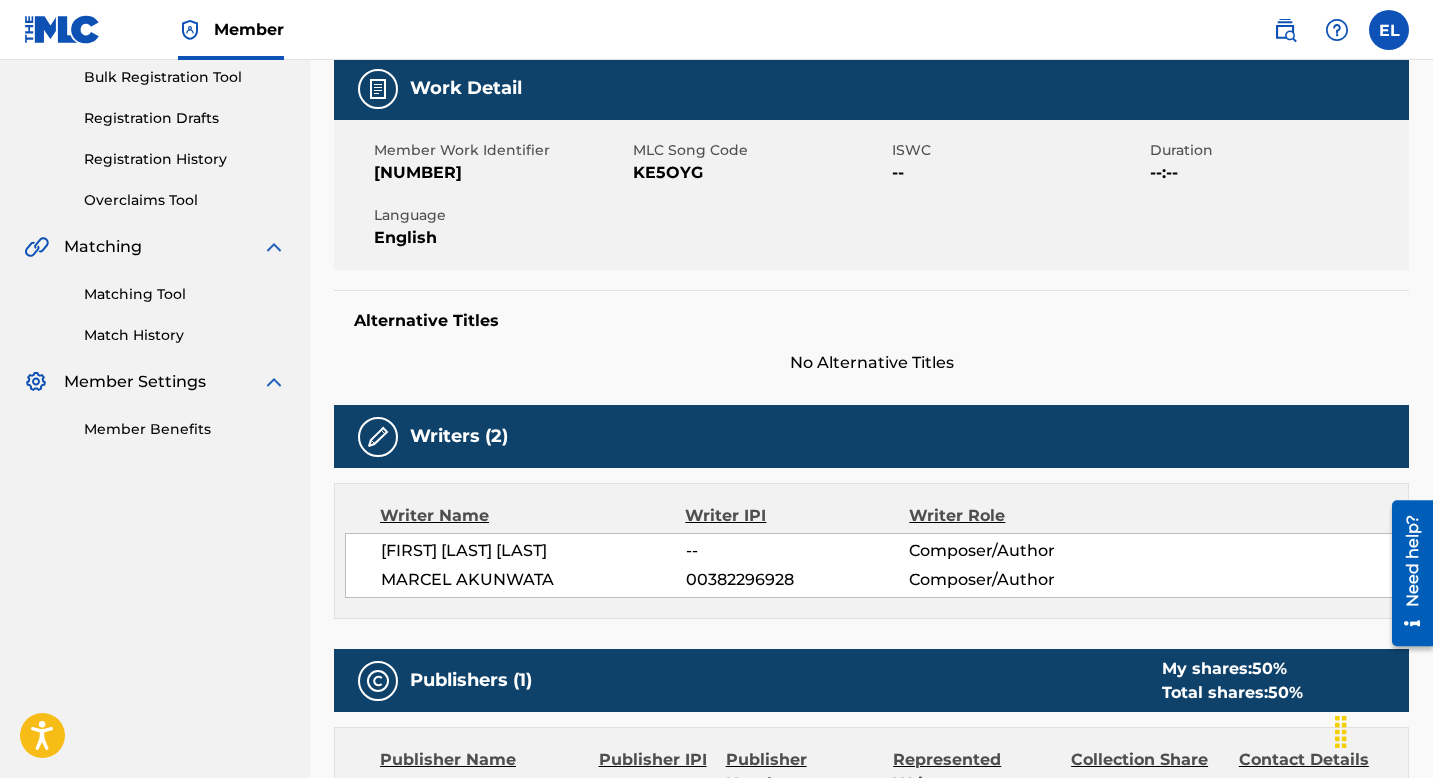 scroll, scrollTop: 76, scrollLeft: 0, axis: vertical 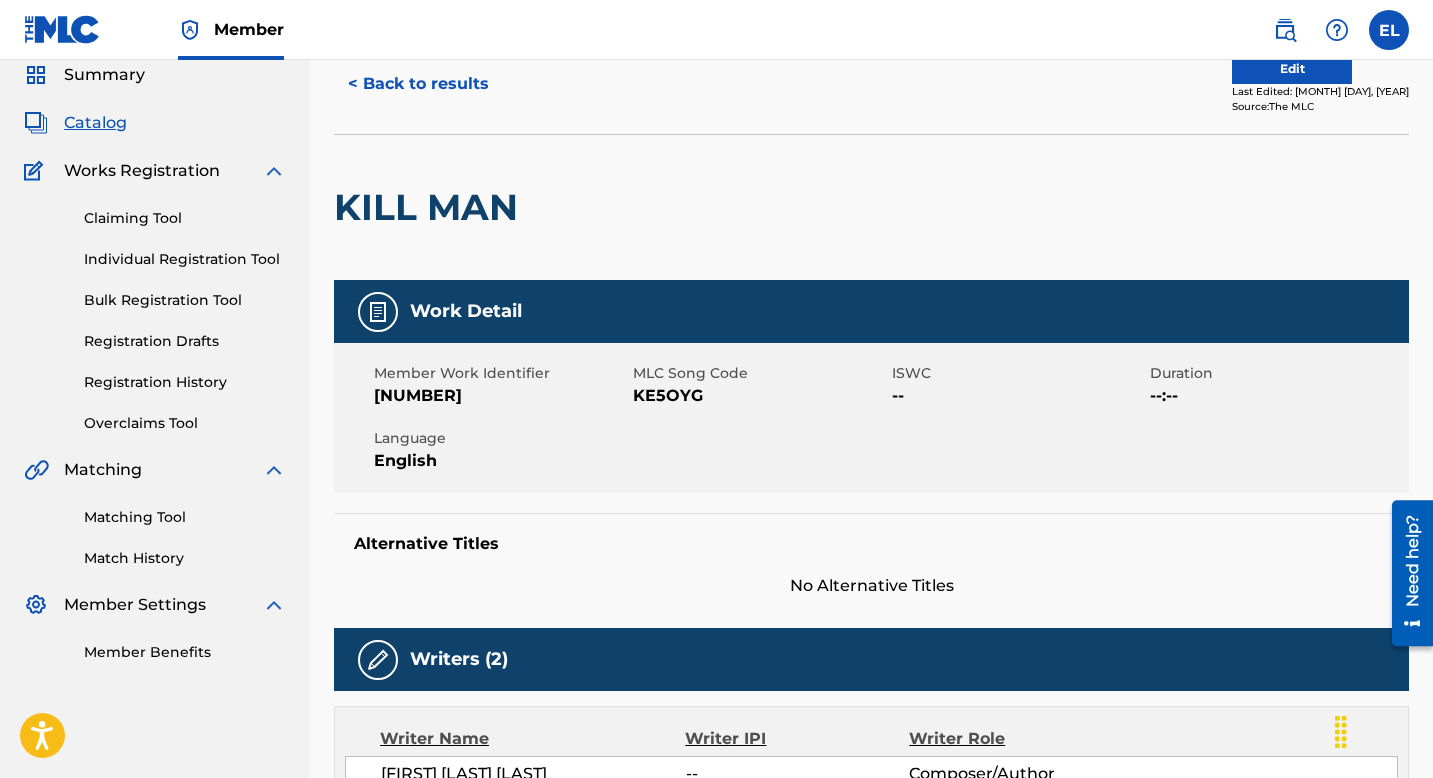 click on "MLC Song Code" at bounding box center [760, 373] 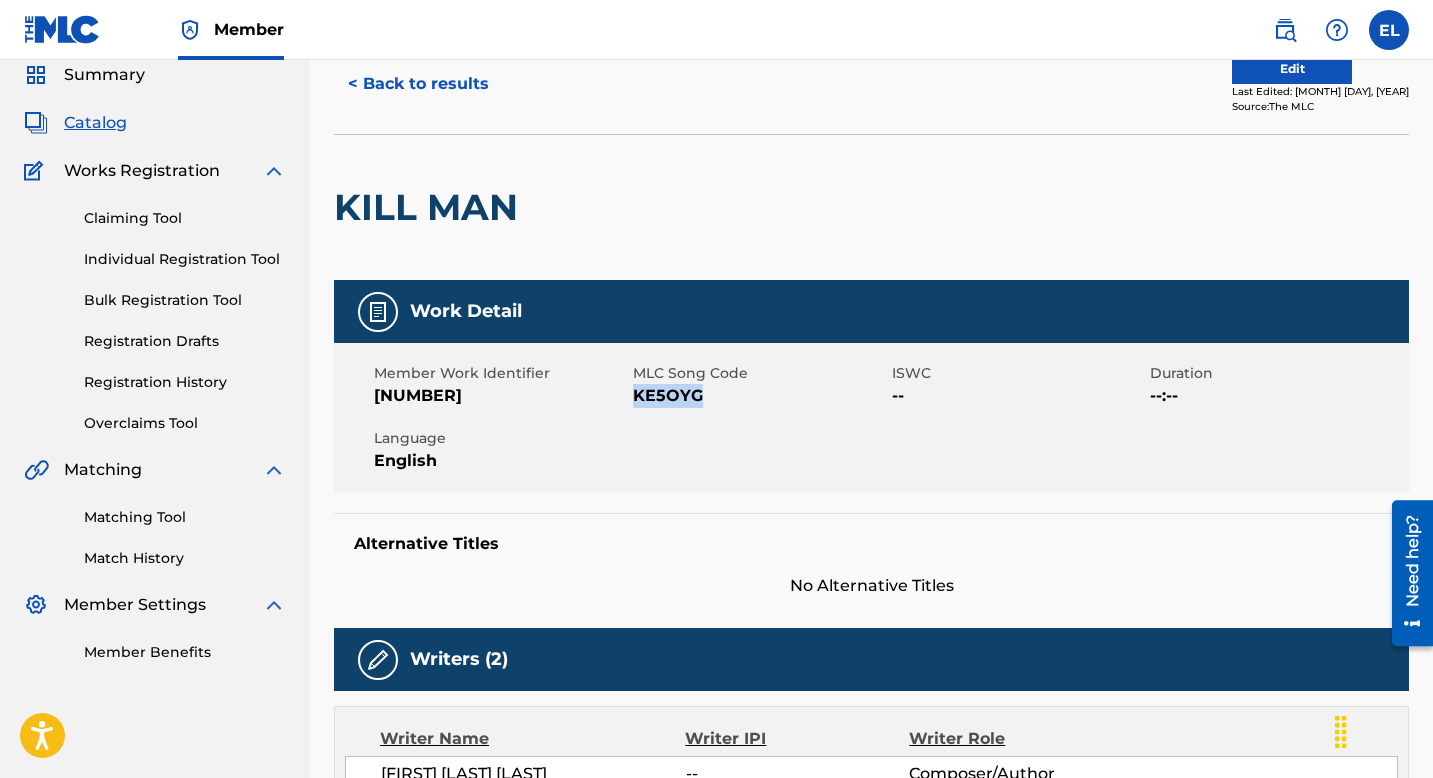 click on "KE5OYG" at bounding box center [760, 396] 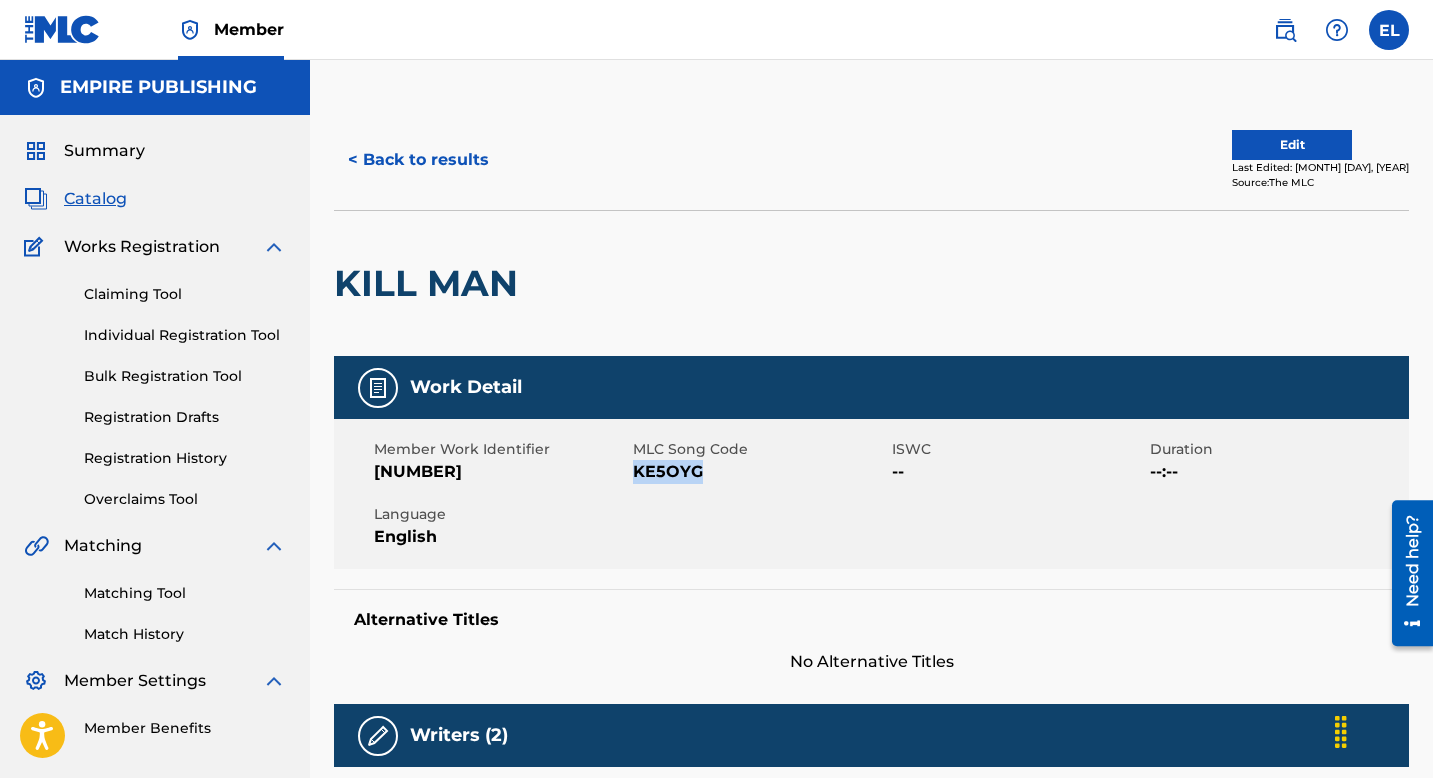 click on "Edit" at bounding box center (1292, 145) 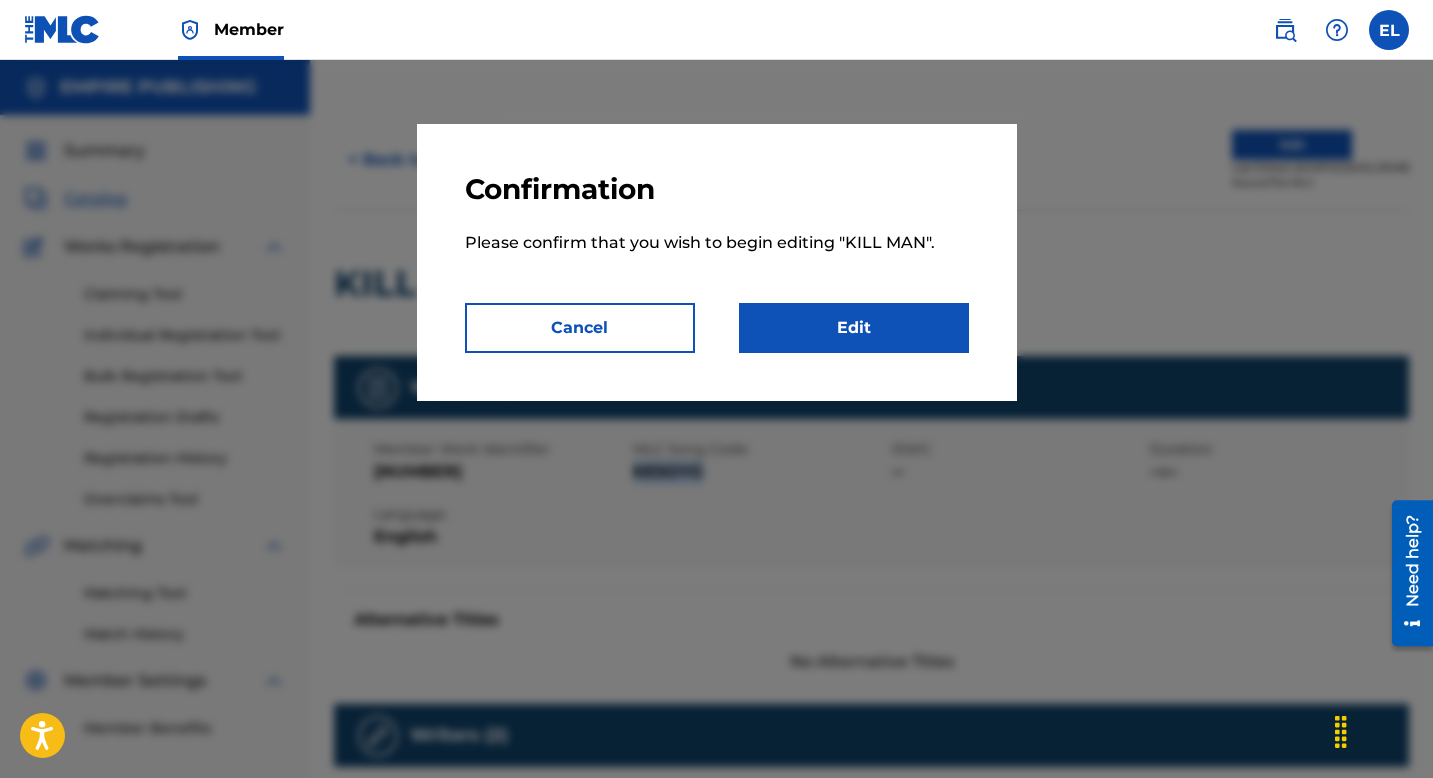 click on "Edit" at bounding box center (854, 328) 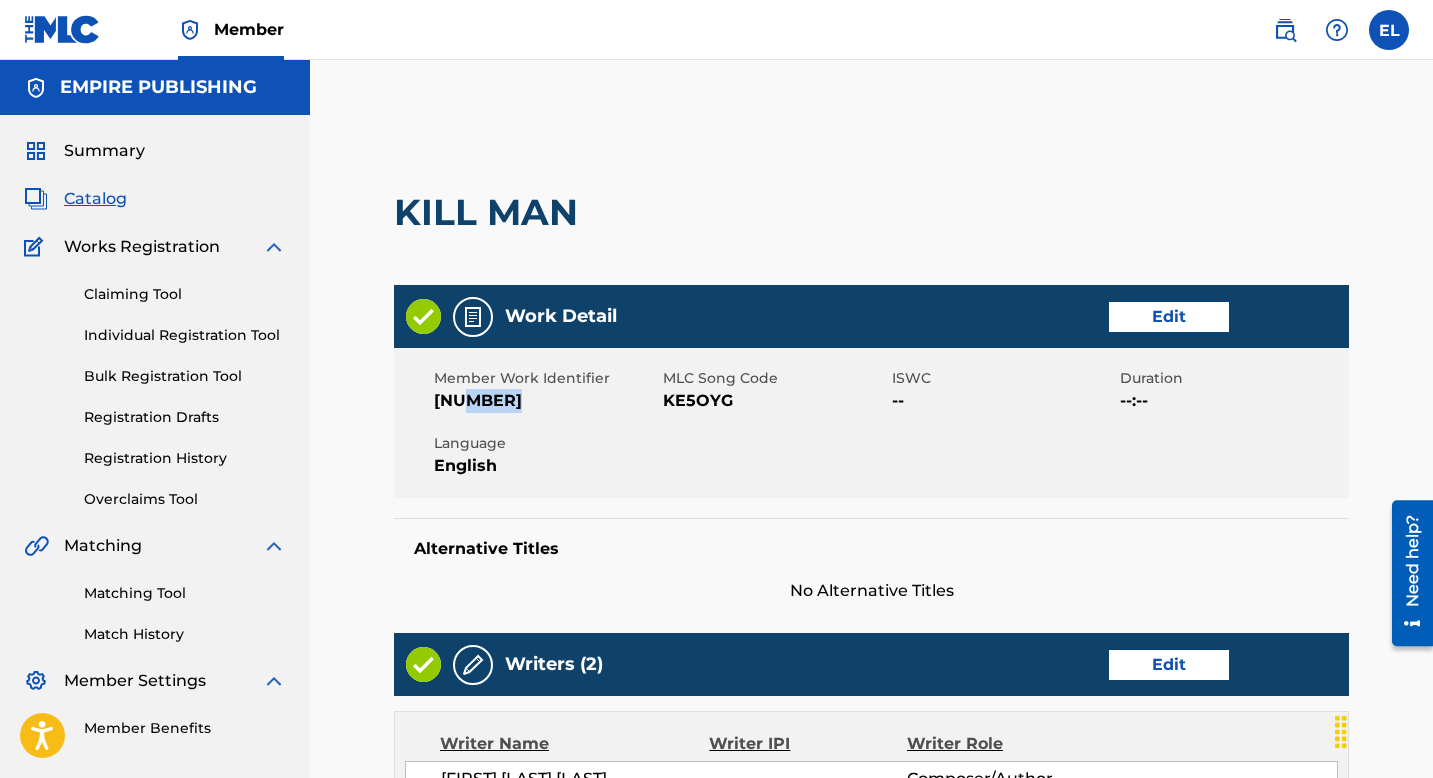 drag, startPoint x: 474, startPoint y: 404, endPoint x: 531, endPoint y: 404, distance: 57 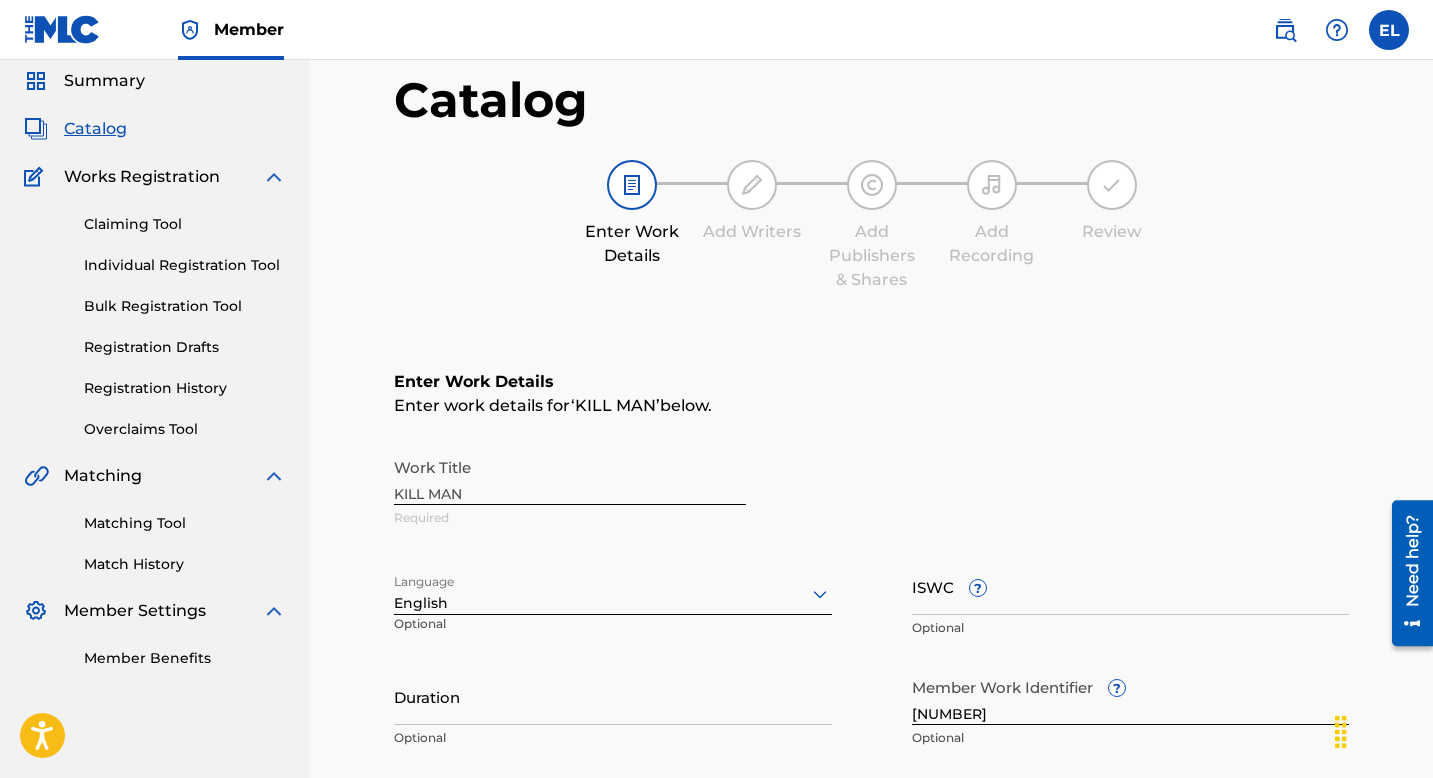 scroll, scrollTop: 139, scrollLeft: 0, axis: vertical 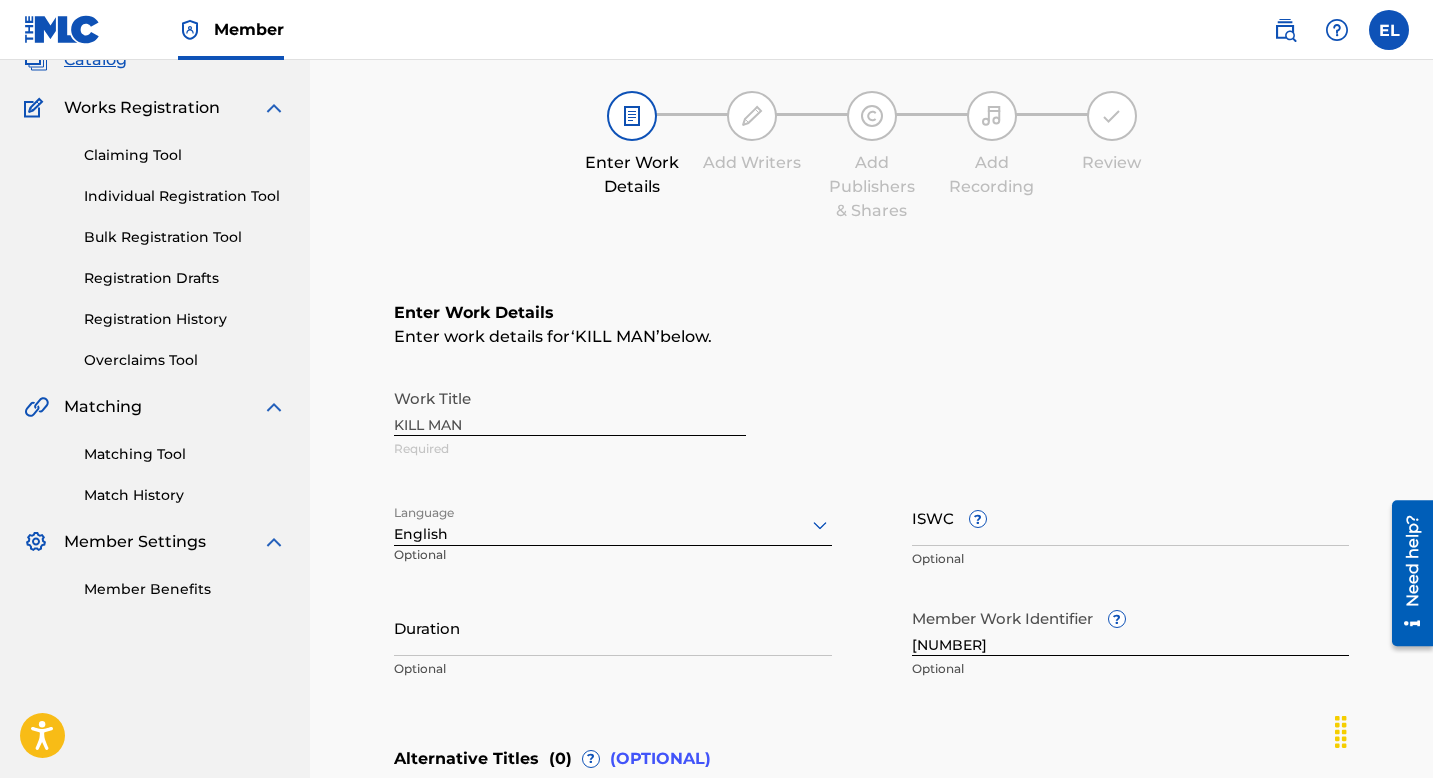 click on "ISWC   ?" at bounding box center [1131, 517] 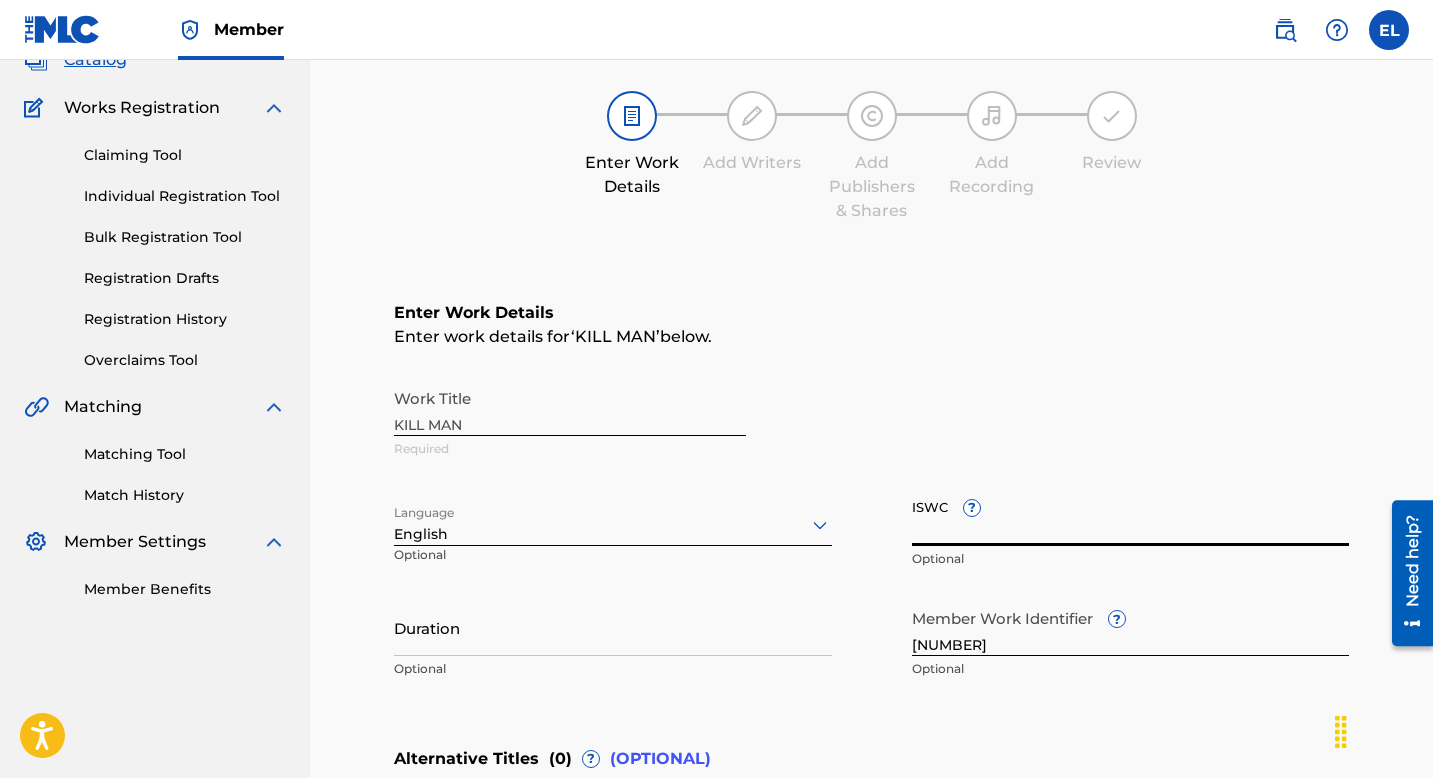 paste on "[NUMBER]" 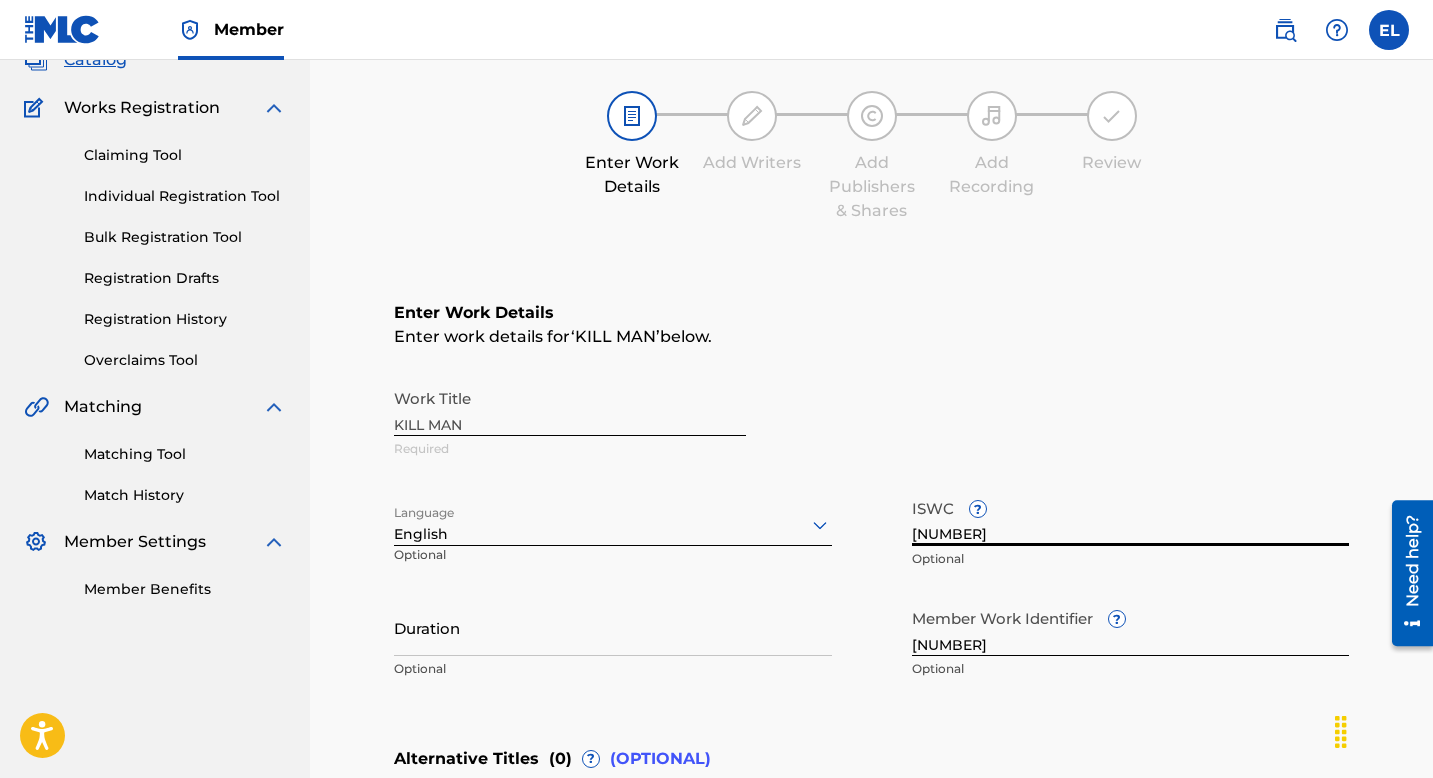 type on "[NUMBER]" 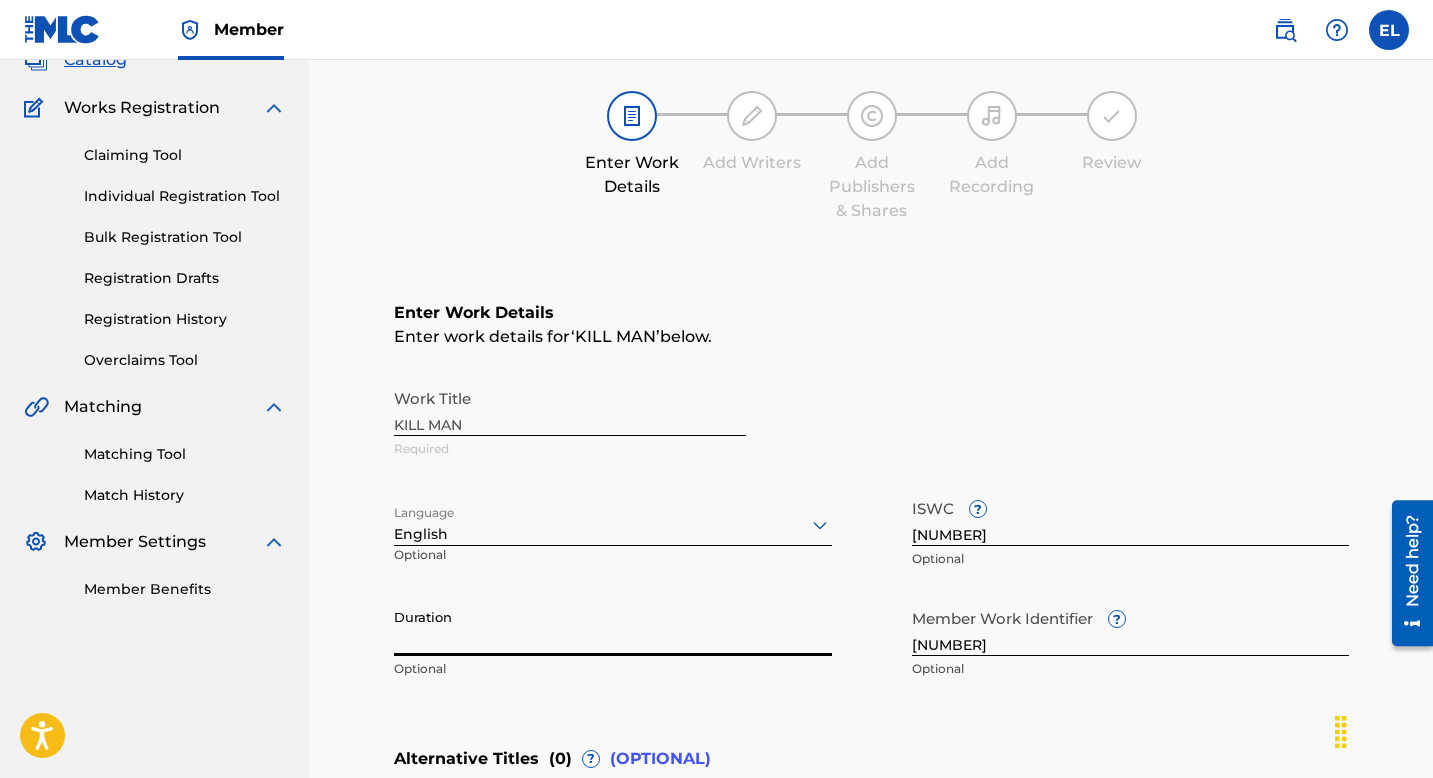 click on "Duration" at bounding box center [613, 627] 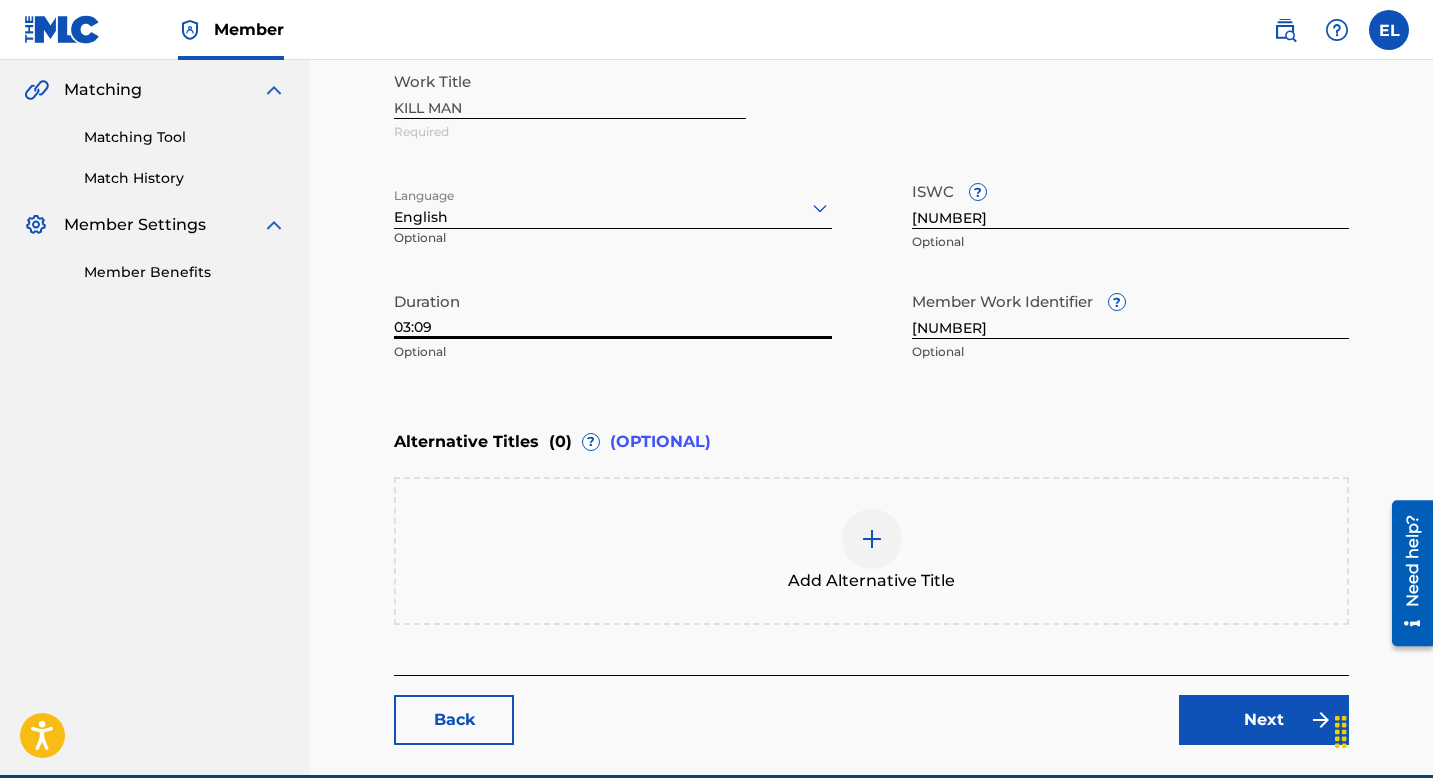 scroll, scrollTop: 548, scrollLeft: 0, axis: vertical 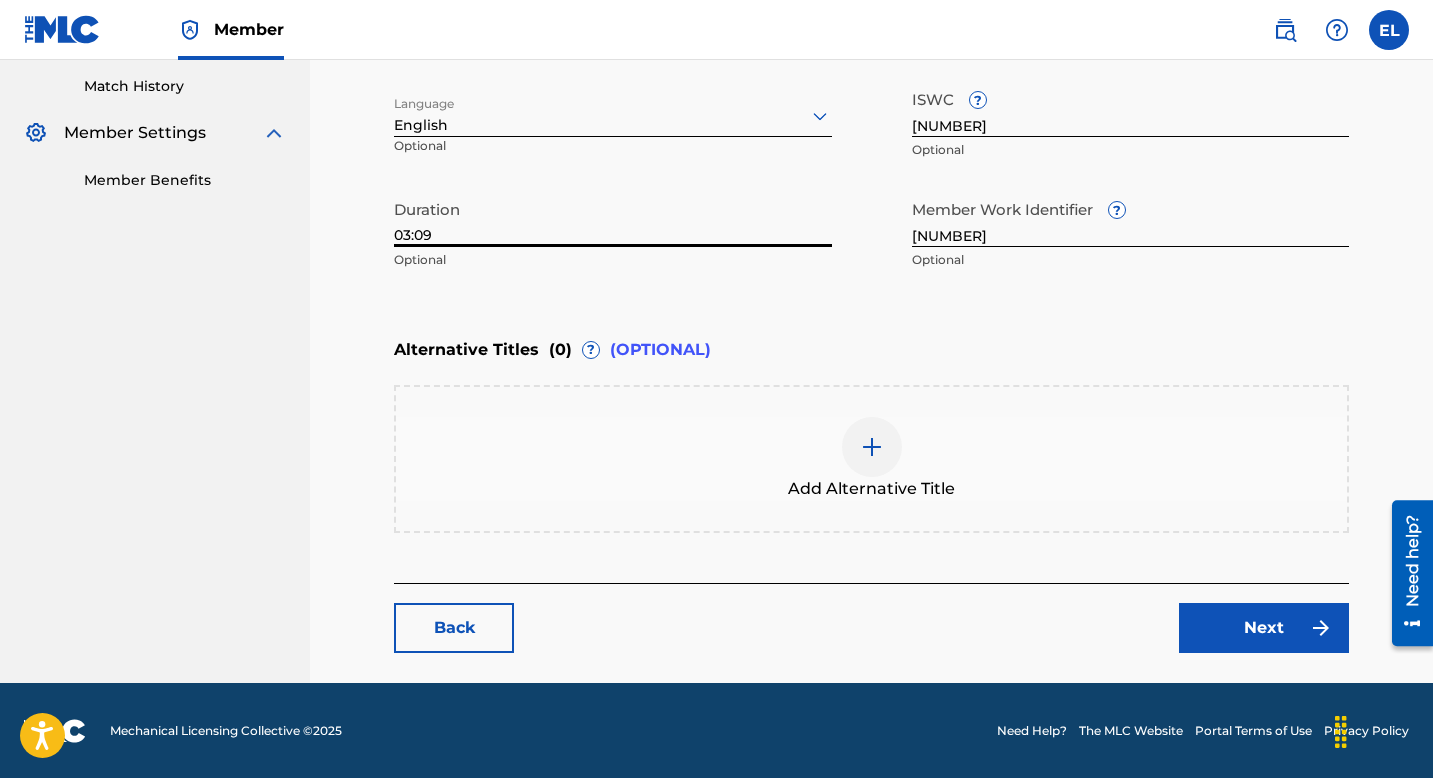 type on "03:09" 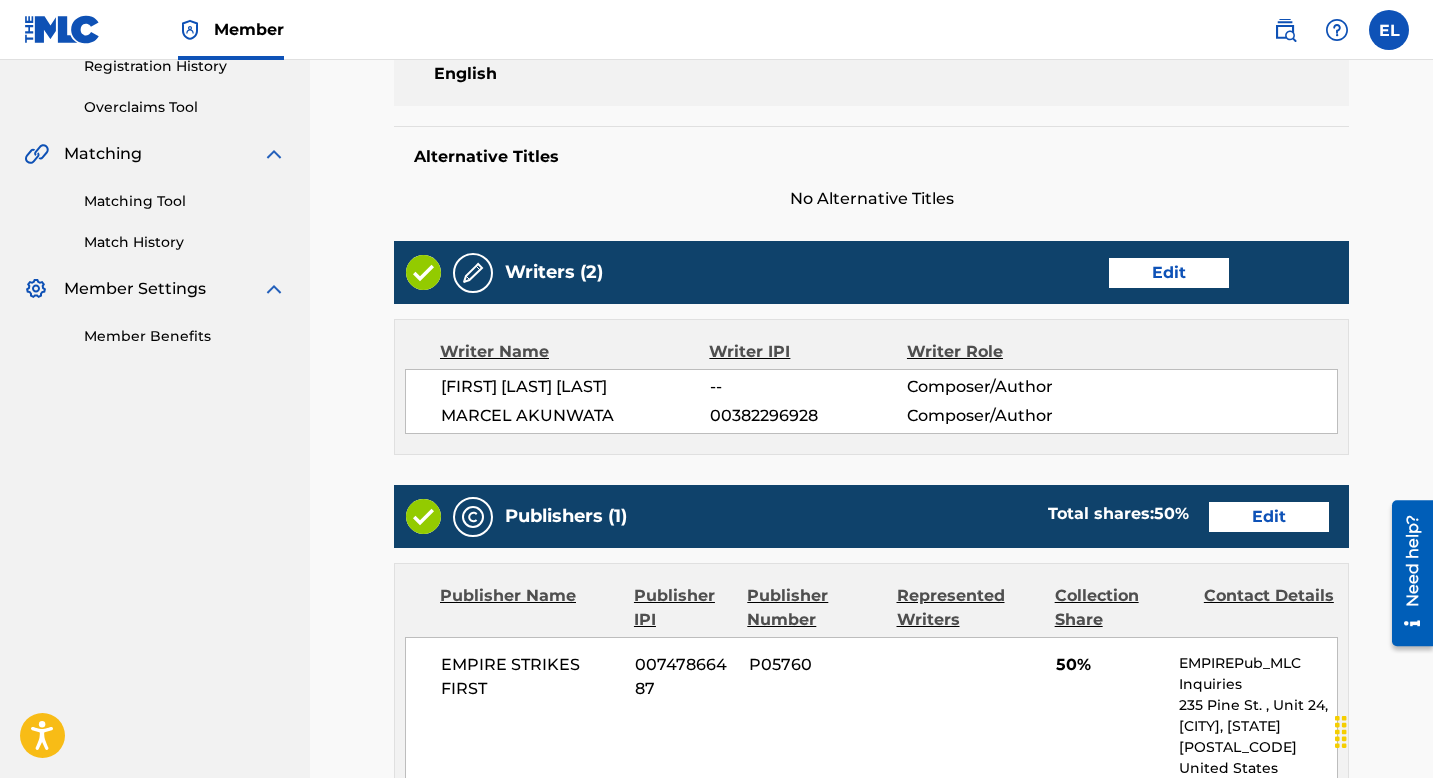scroll, scrollTop: 395, scrollLeft: 0, axis: vertical 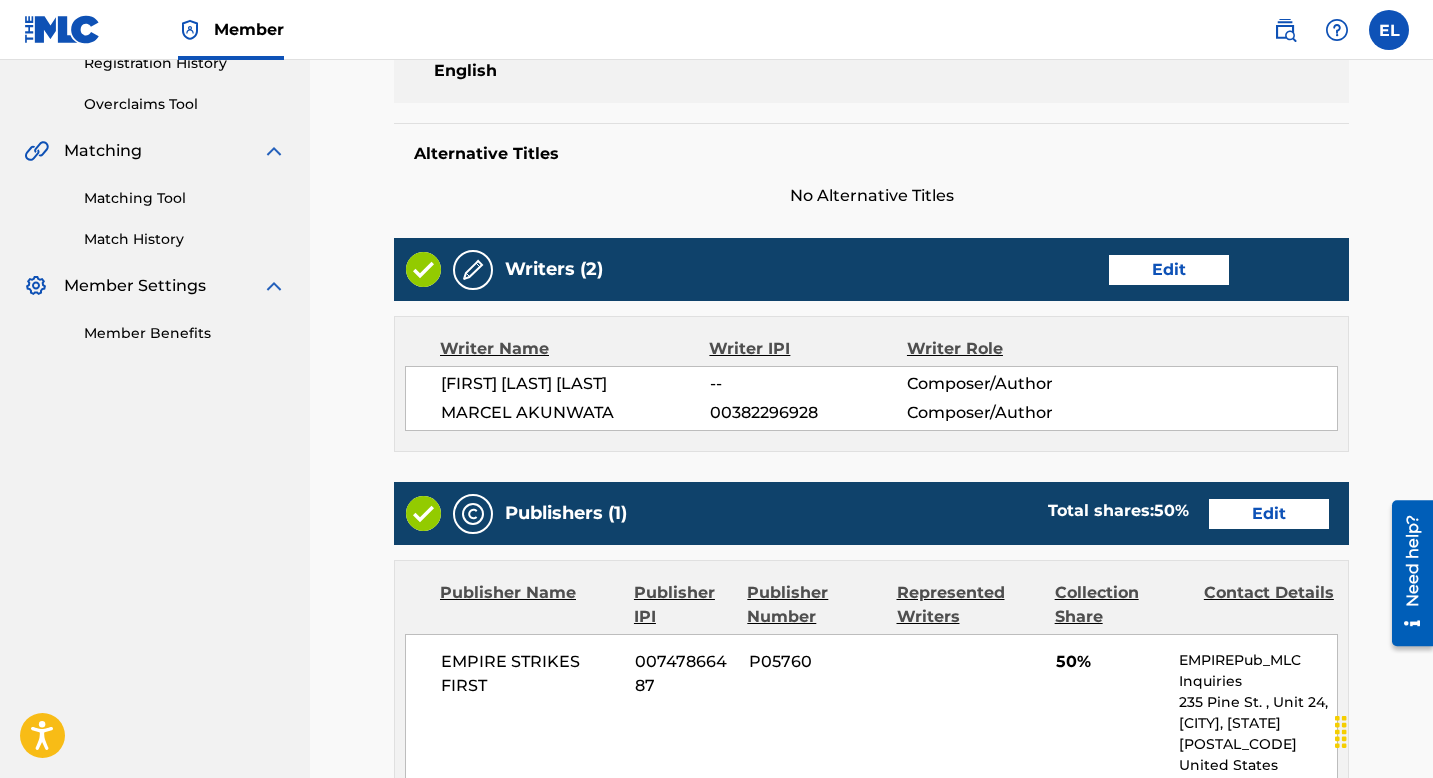 click on "Edit" at bounding box center [1169, 270] 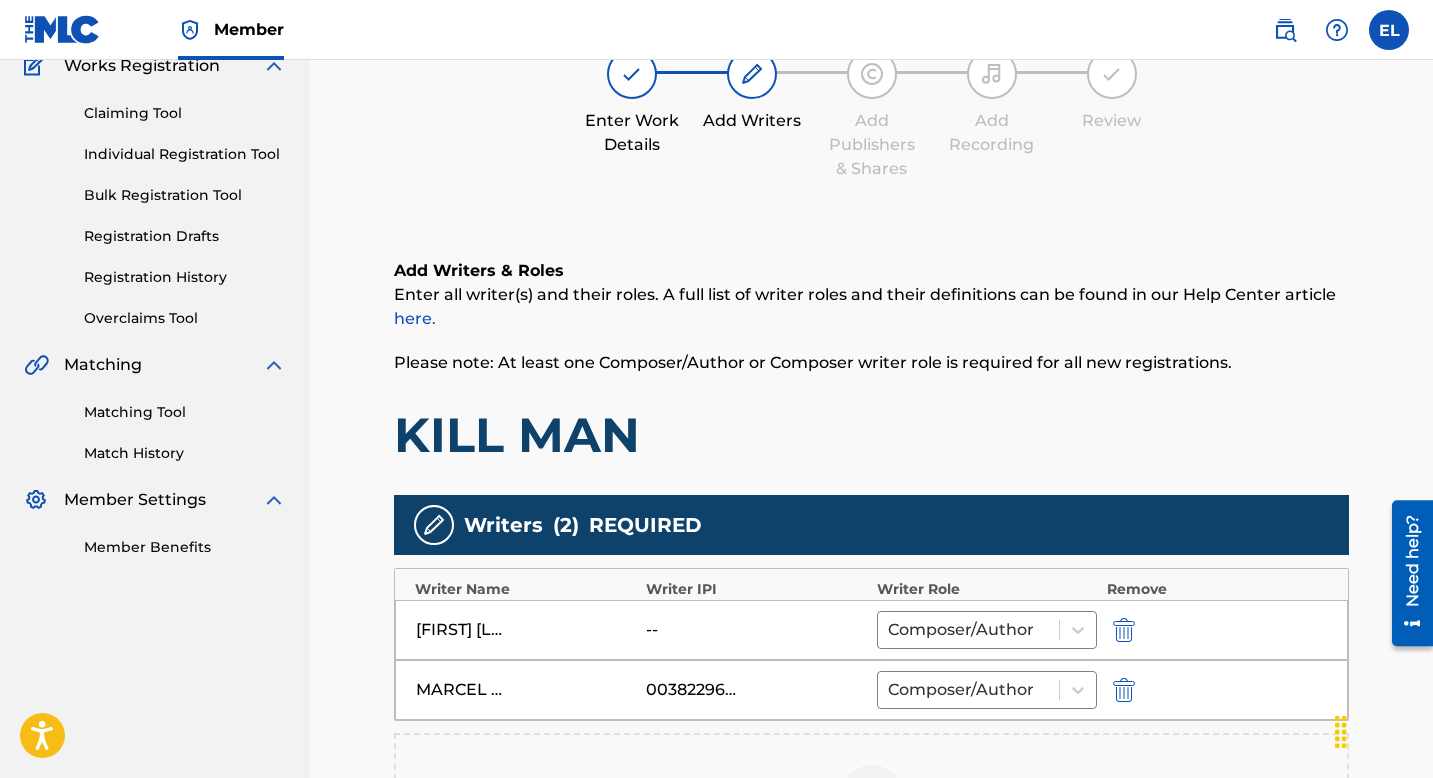 scroll, scrollTop: 211, scrollLeft: 0, axis: vertical 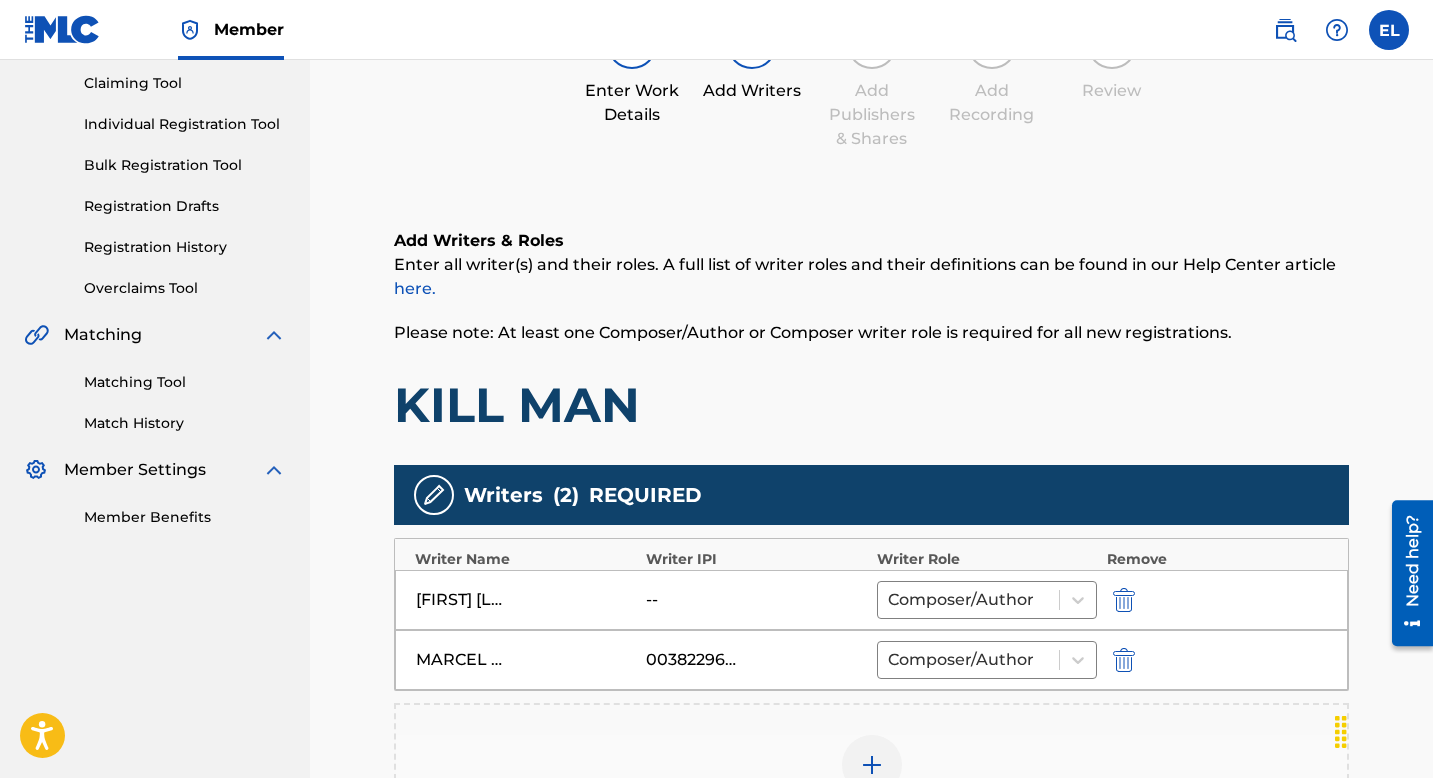 click at bounding box center [1124, 600] 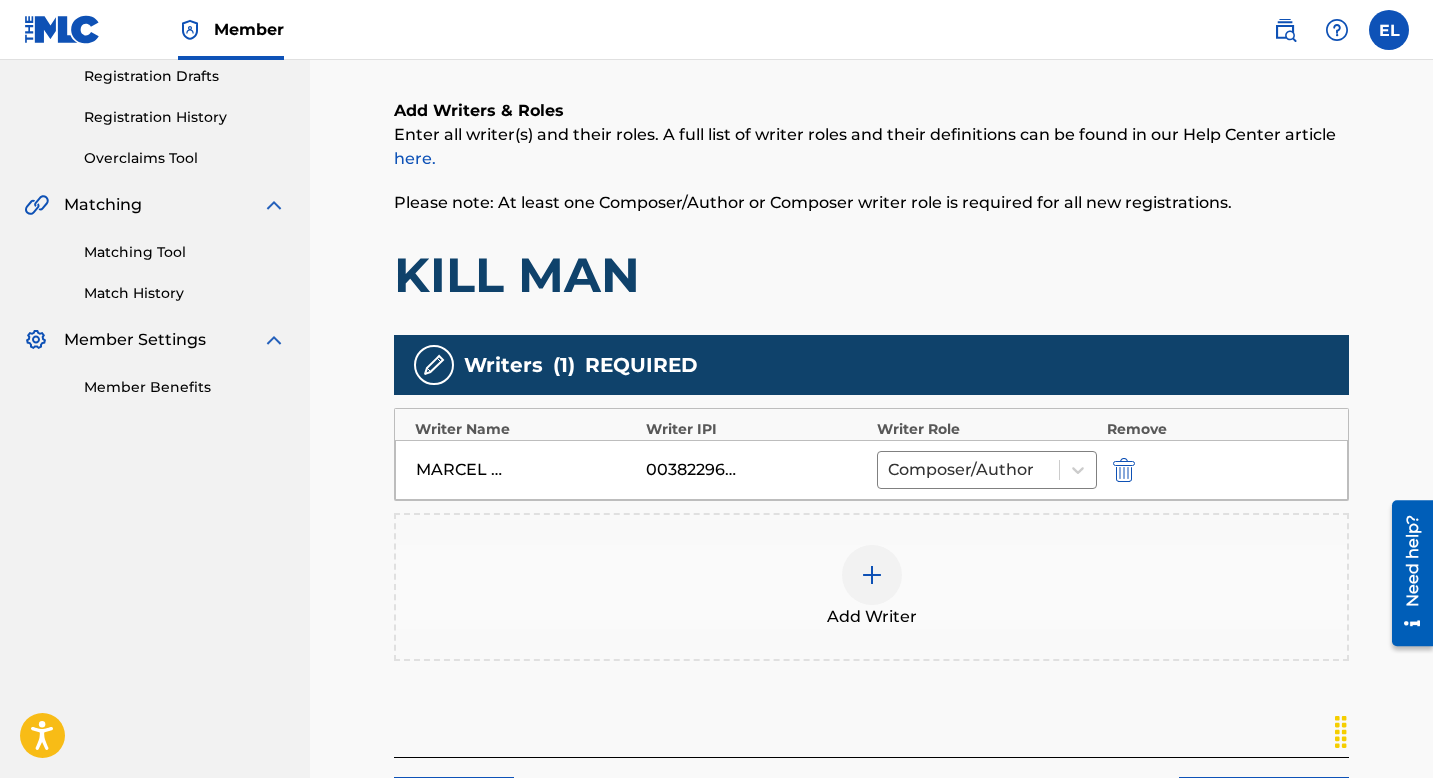 scroll, scrollTop: 364, scrollLeft: 0, axis: vertical 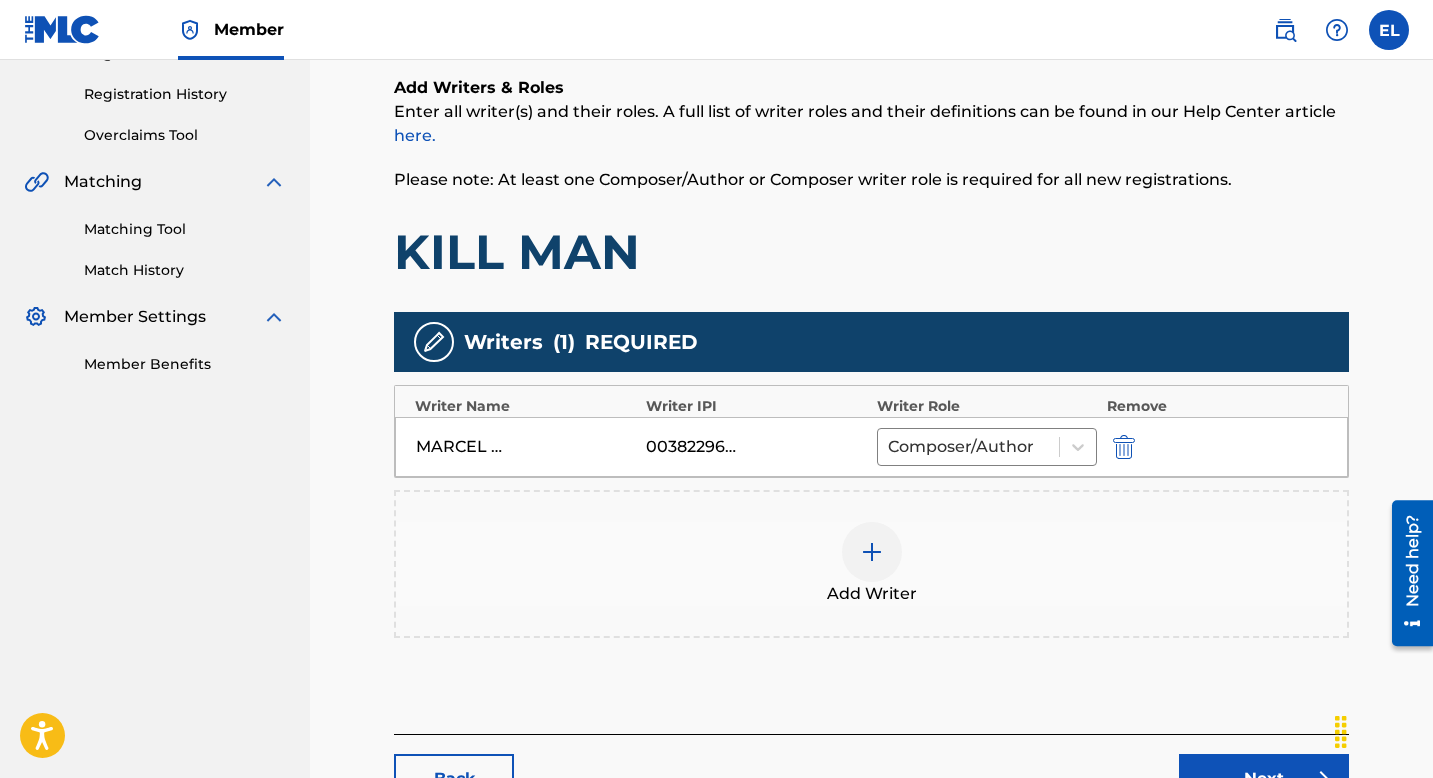 click at bounding box center (872, 552) 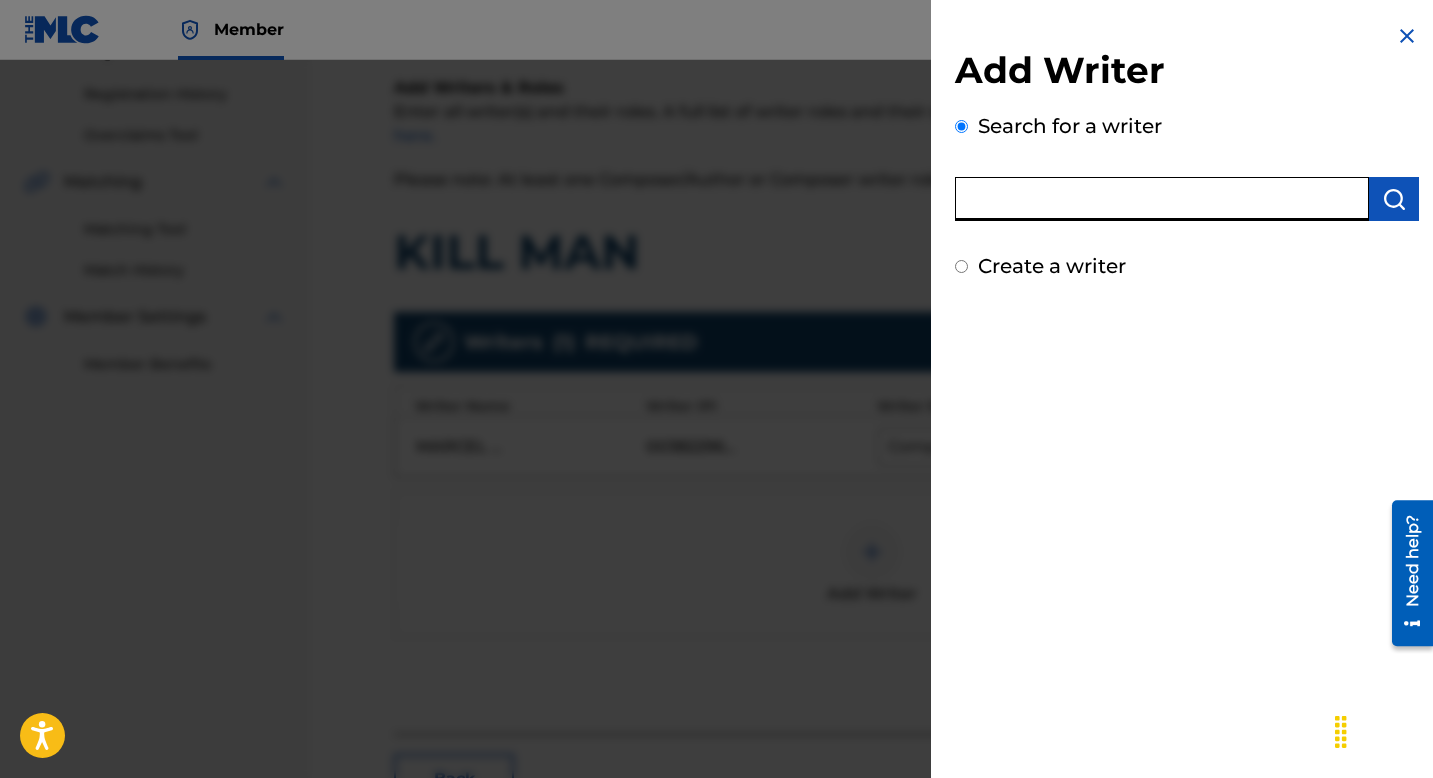 click at bounding box center (1162, 199) 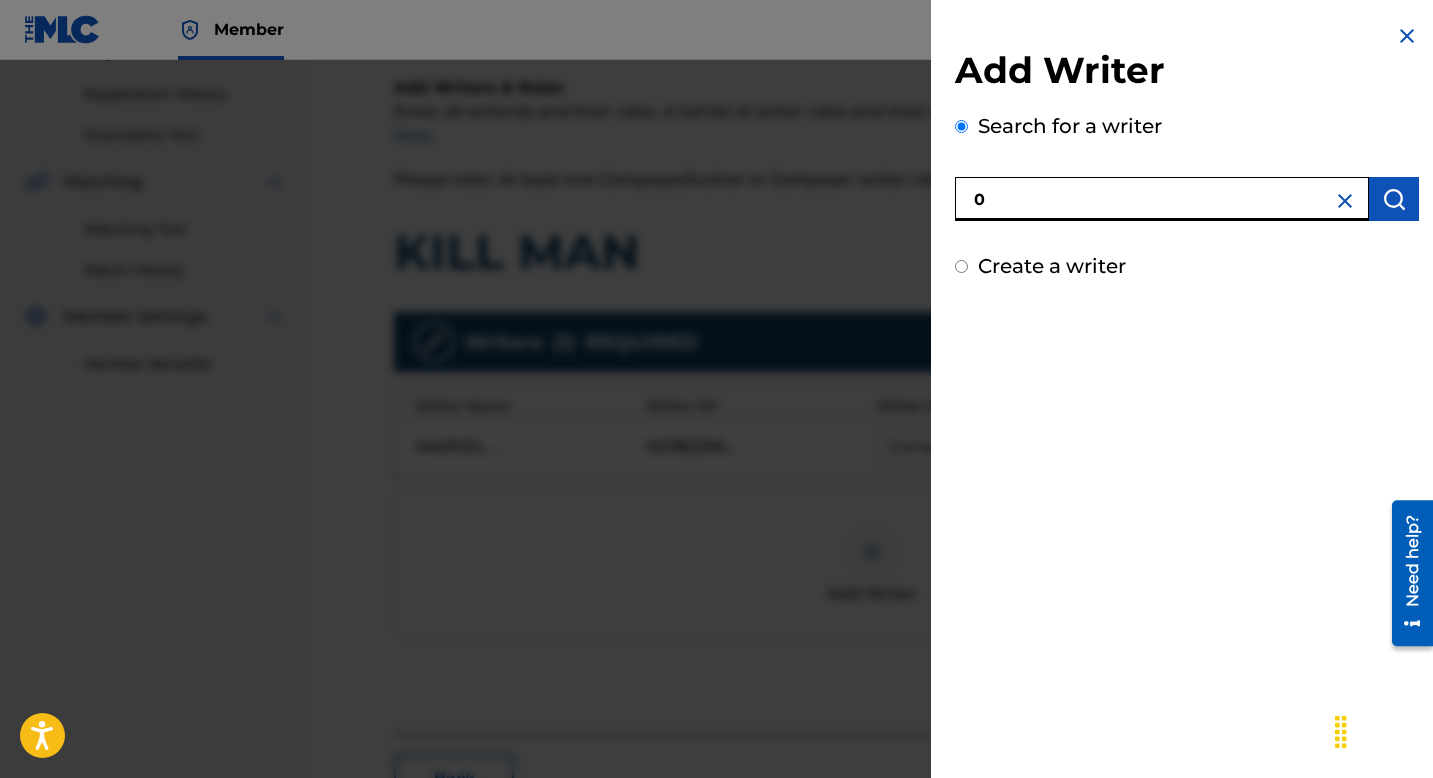 paste on "[NUMBER]" 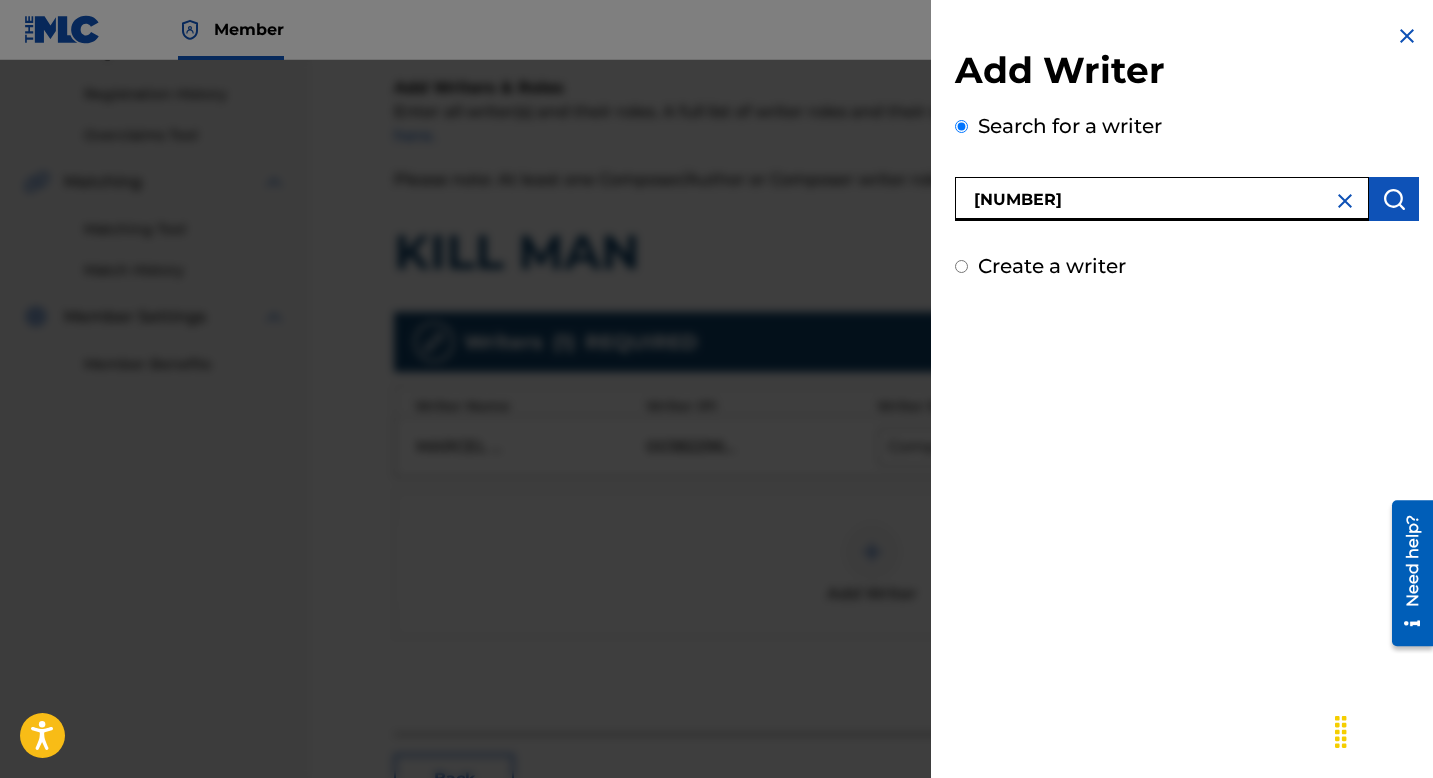 type on "[NUMBER]" 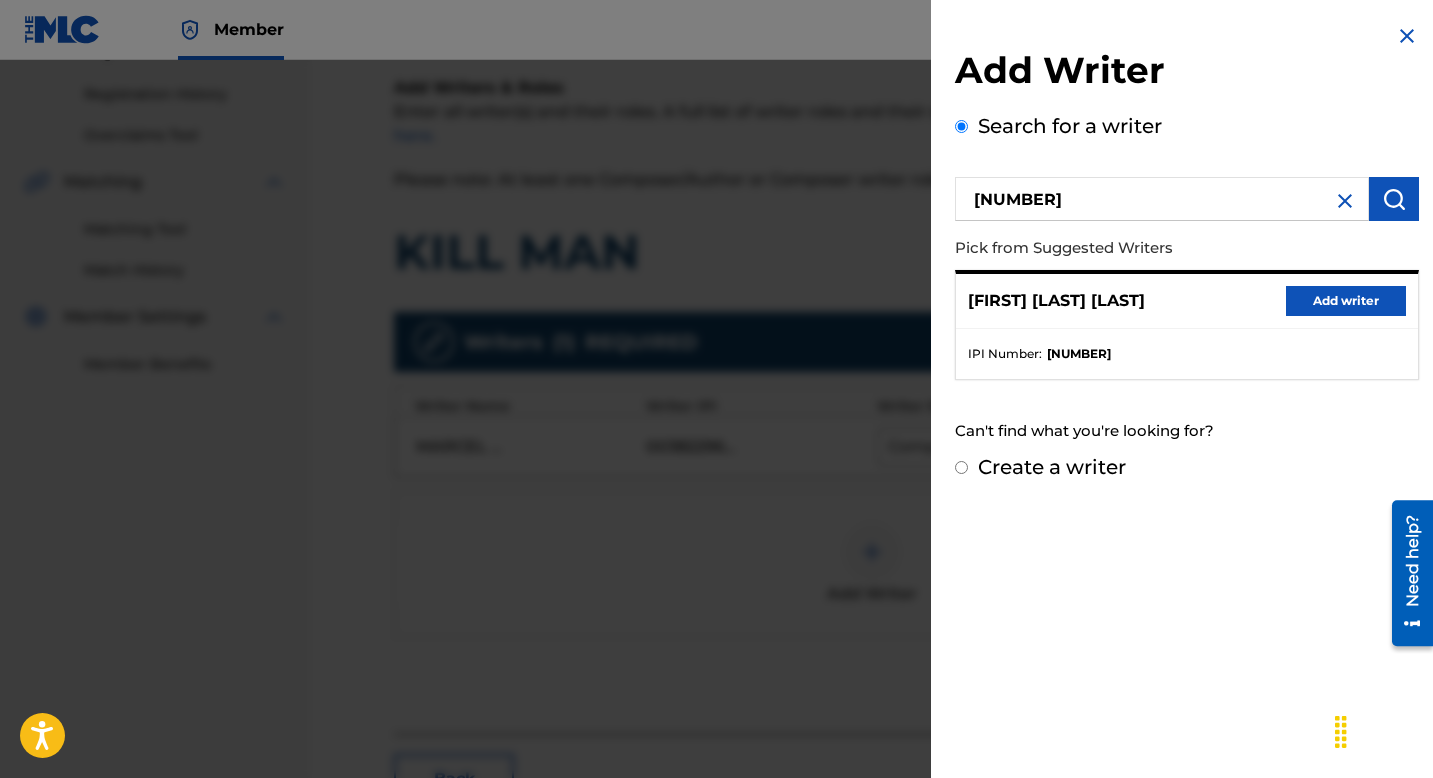 click on "Add writer" at bounding box center (1346, 301) 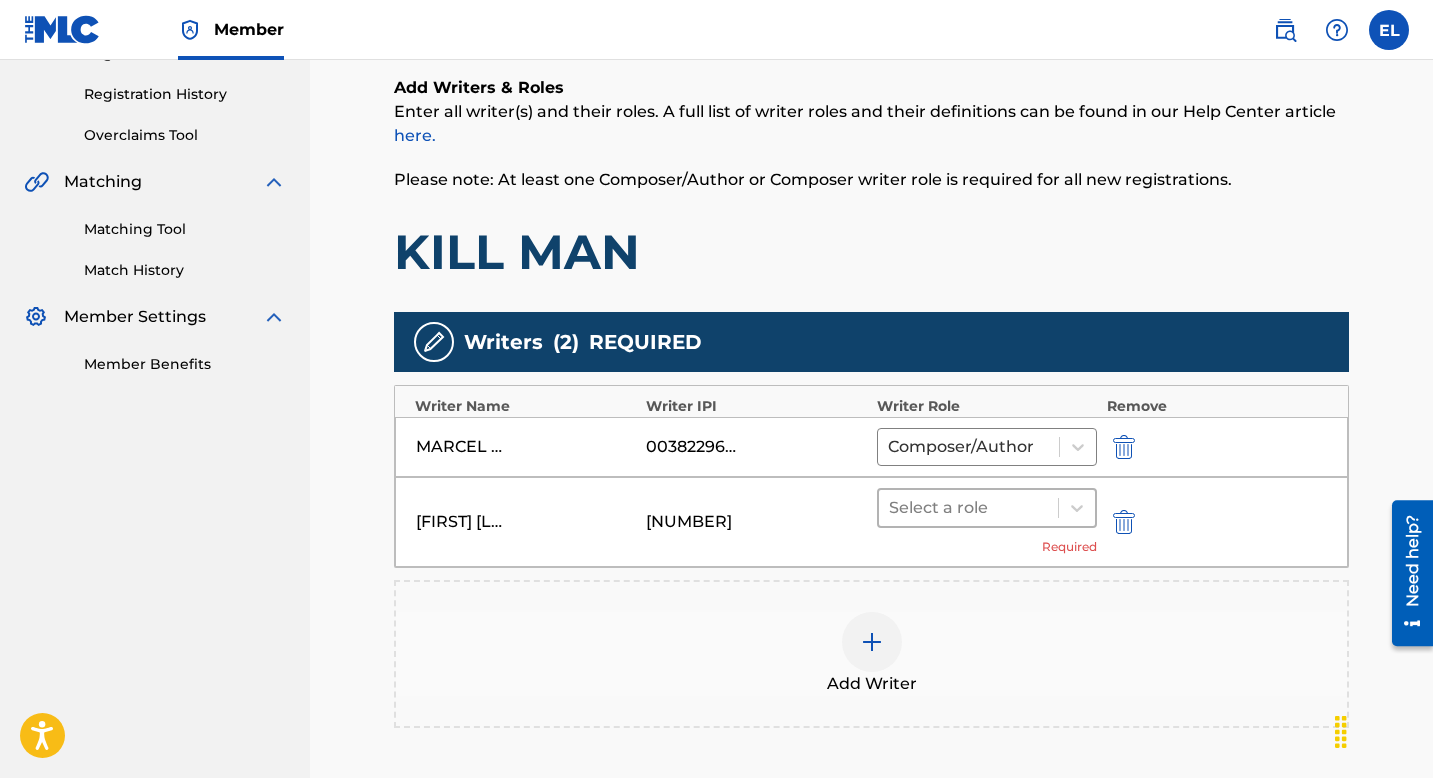 click at bounding box center (968, 508) 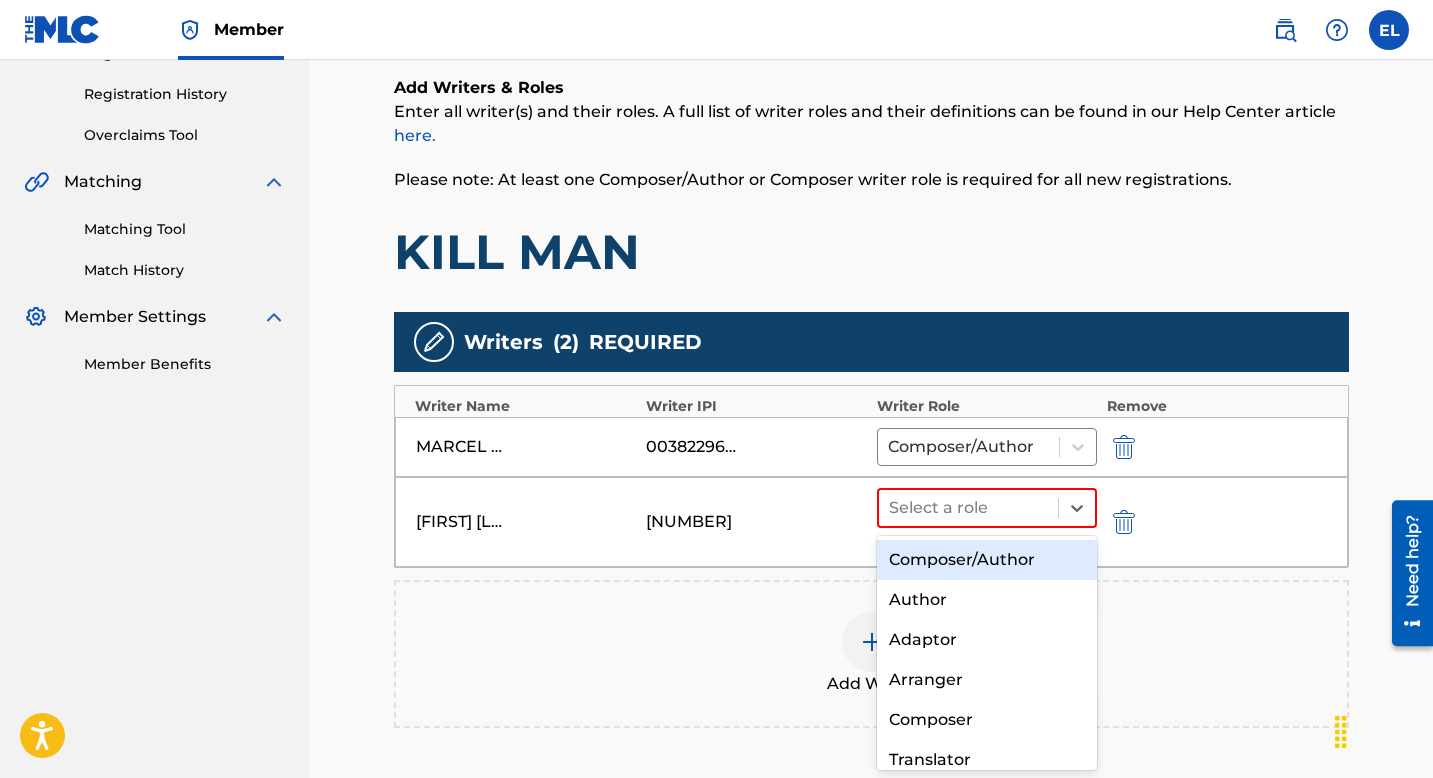 click on "Composer/Author" at bounding box center (987, 560) 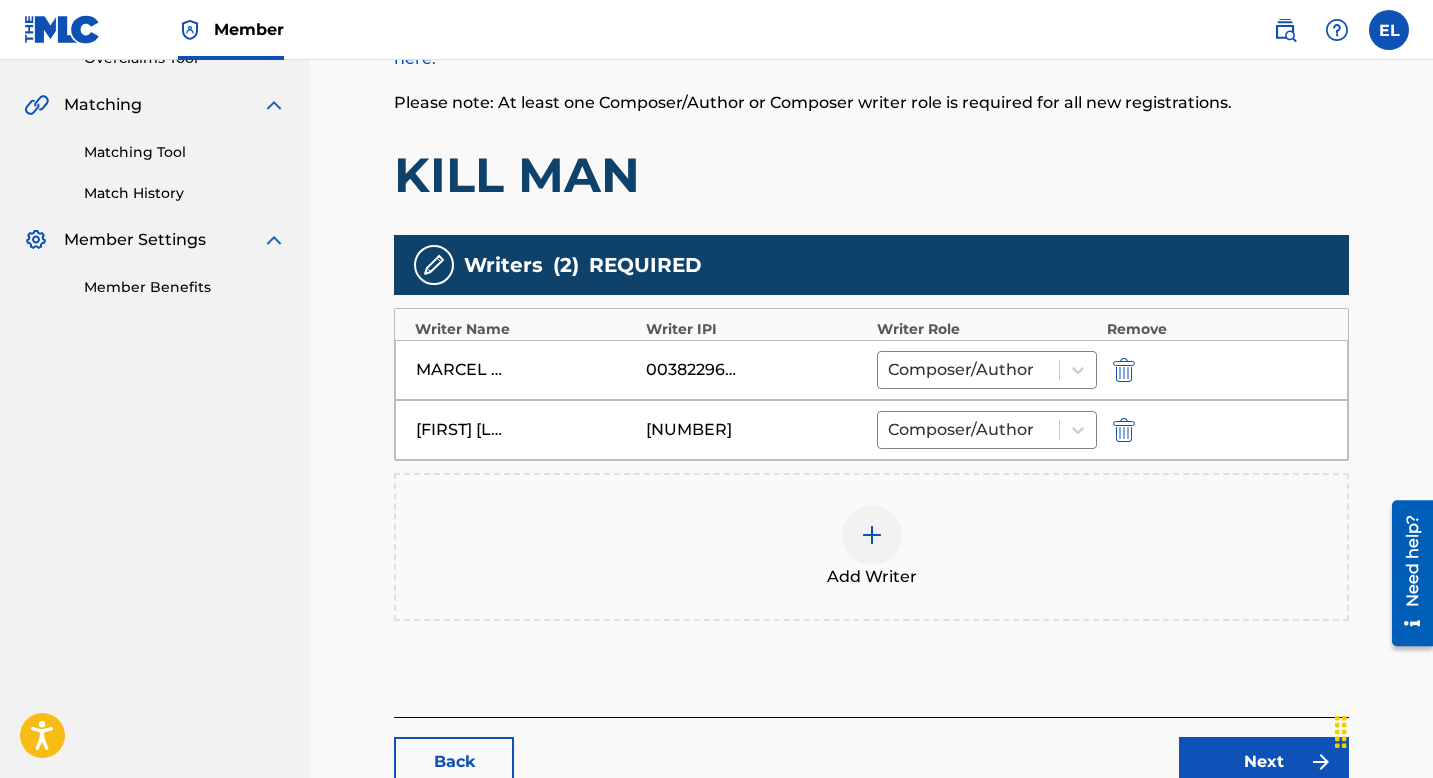 scroll, scrollTop: 576, scrollLeft: 0, axis: vertical 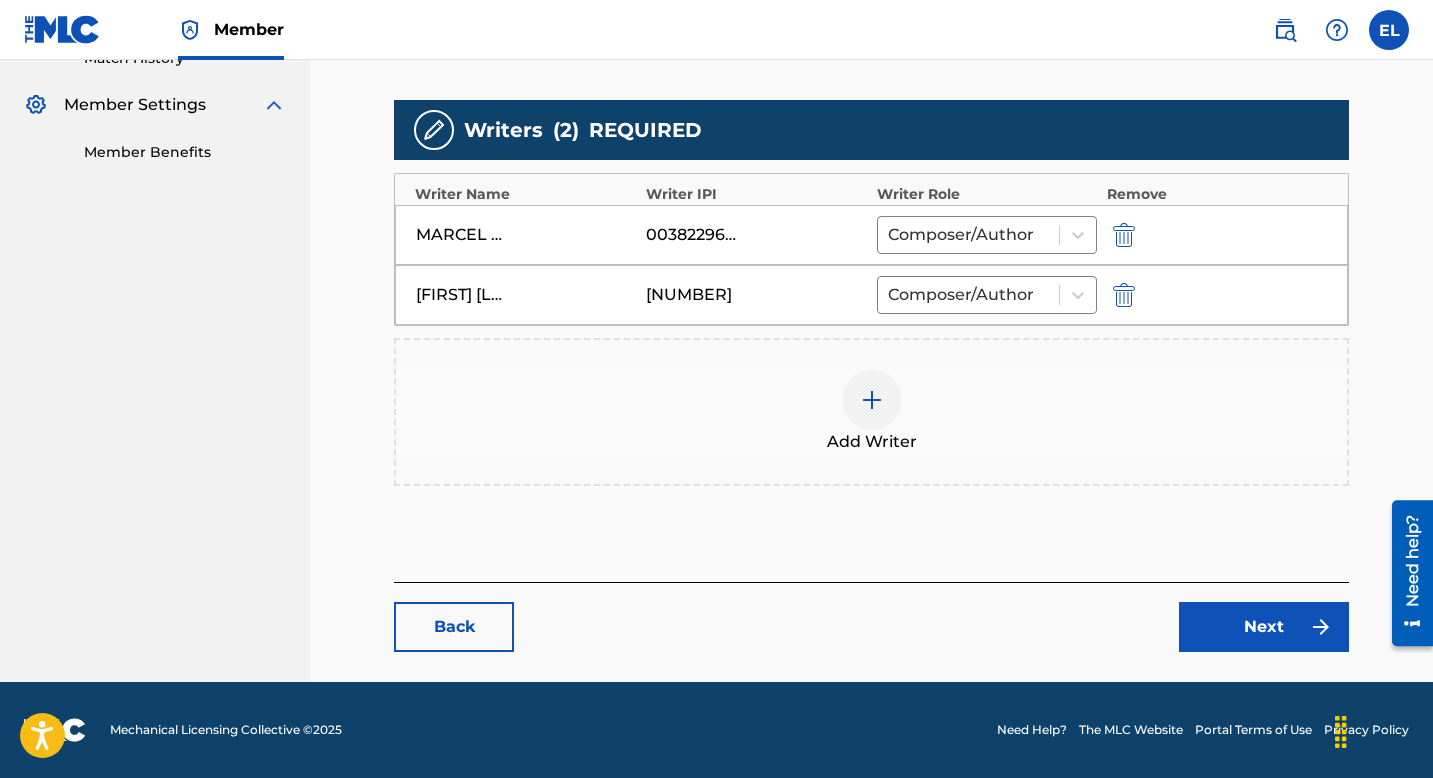 click on "Next" at bounding box center [1264, 627] 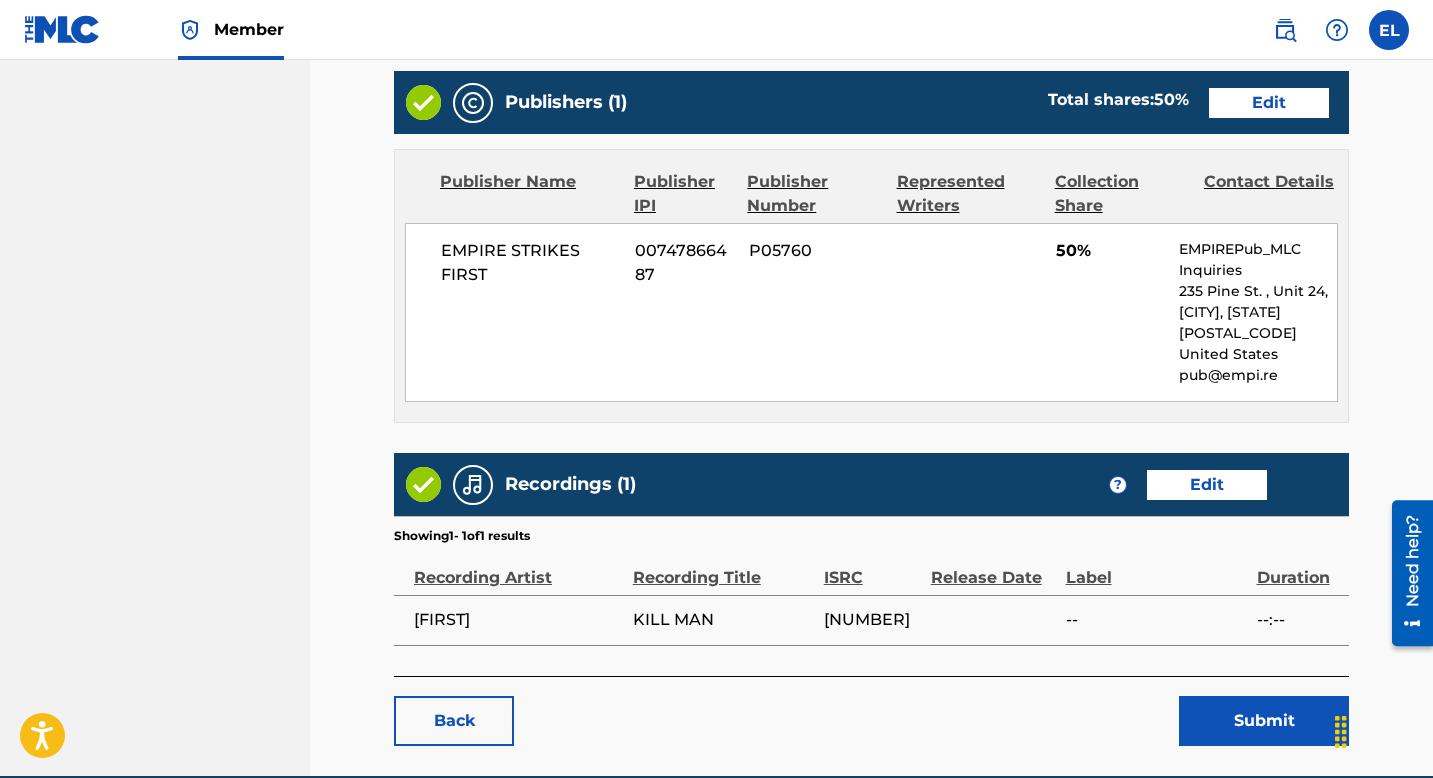 scroll, scrollTop: 897, scrollLeft: 0, axis: vertical 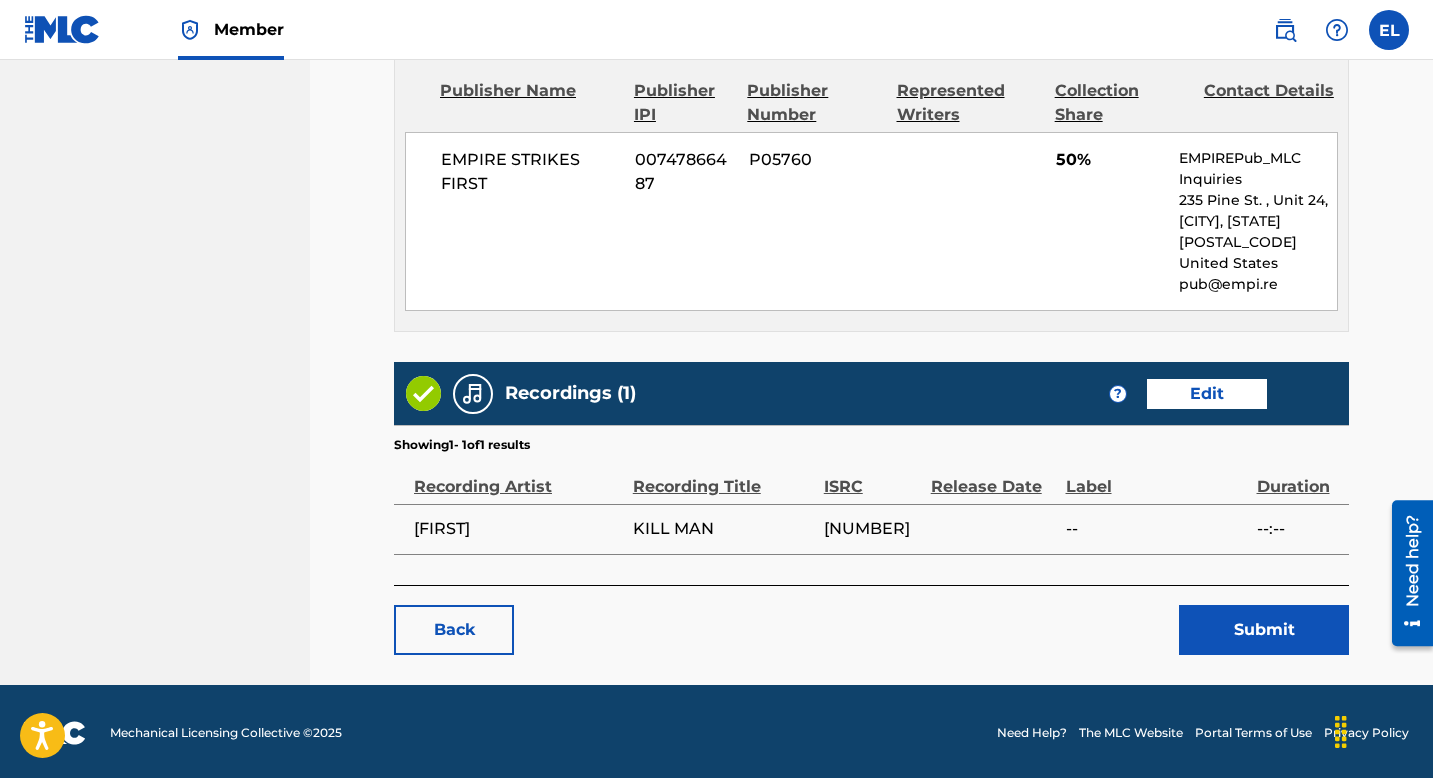 click on "Submit" at bounding box center (1264, 630) 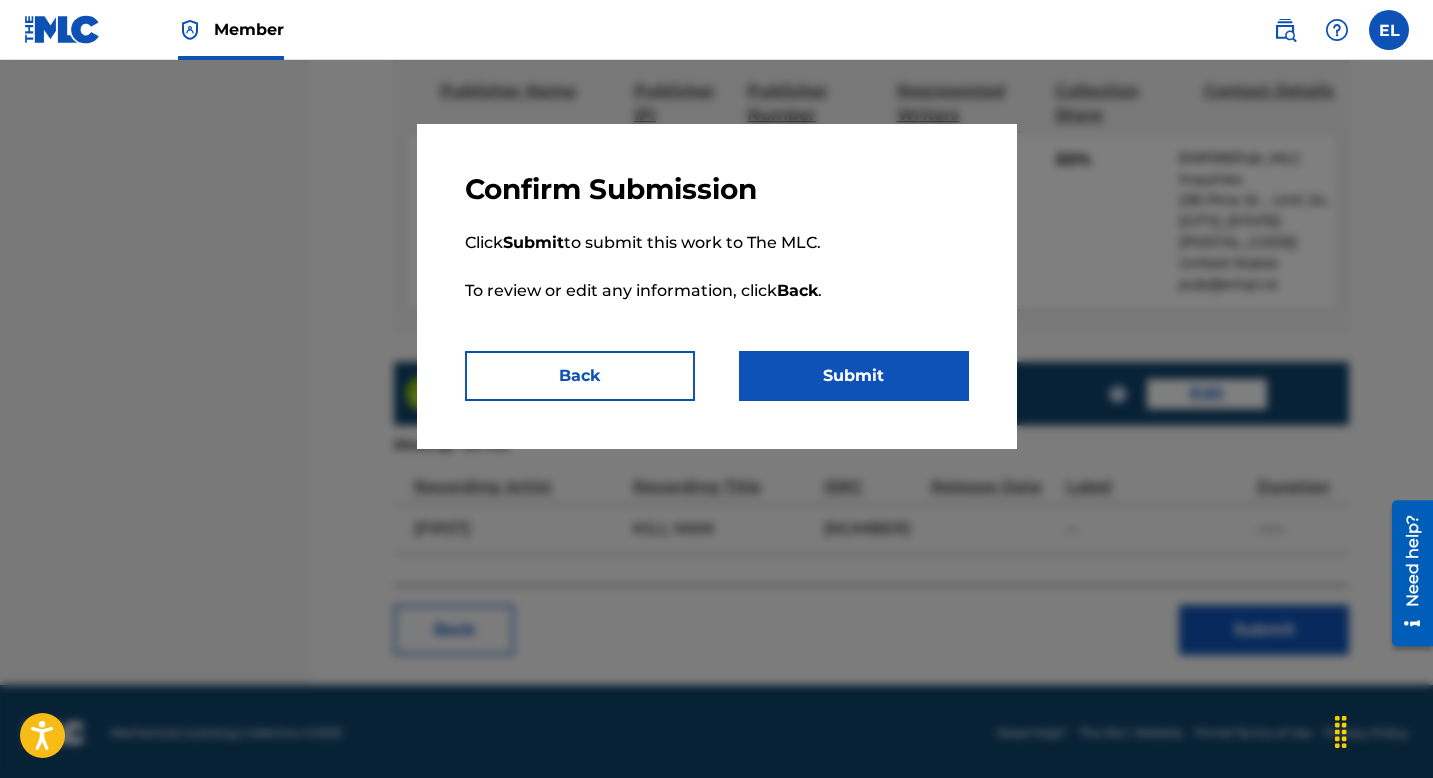 click on "Submit" at bounding box center (854, 376) 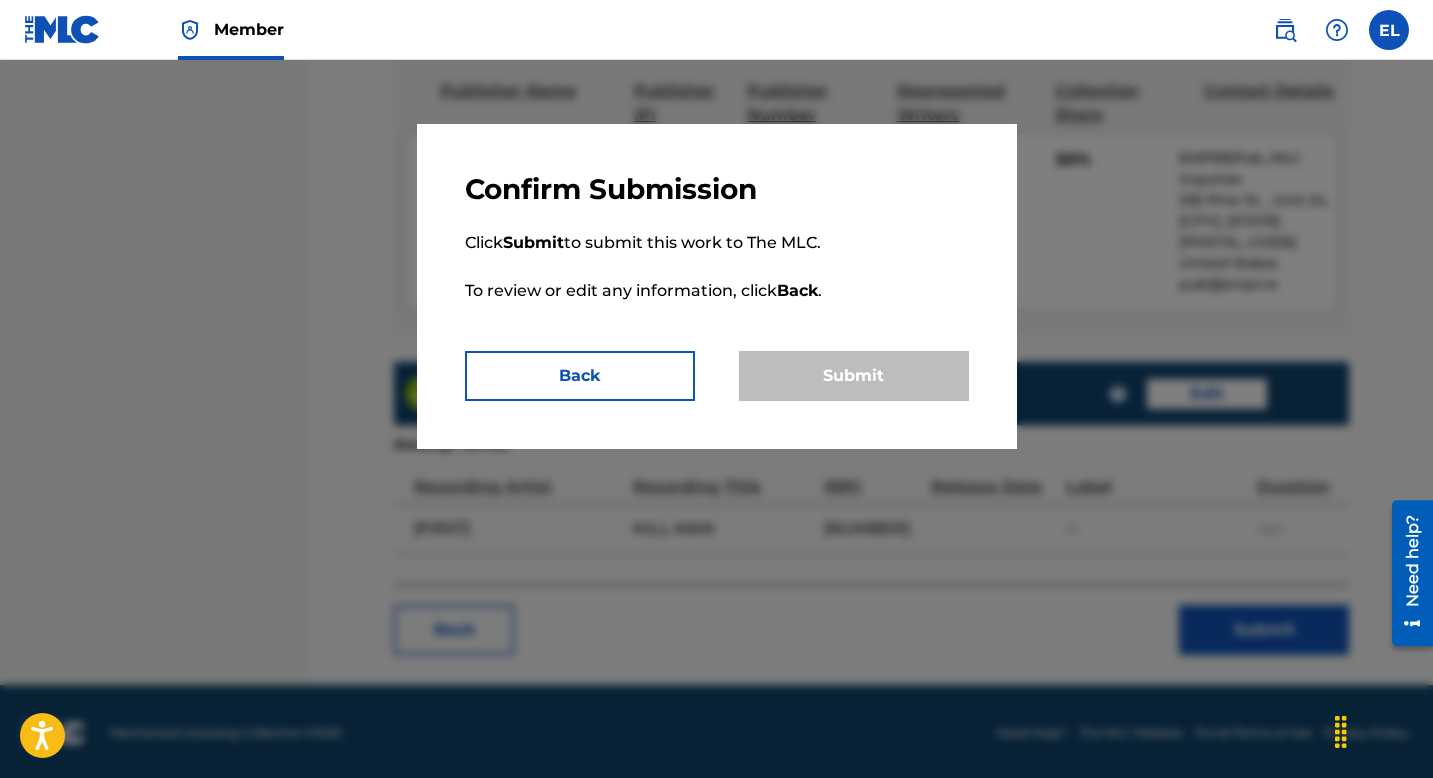 scroll, scrollTop: 0, scrollLeft: 0, axis: both 